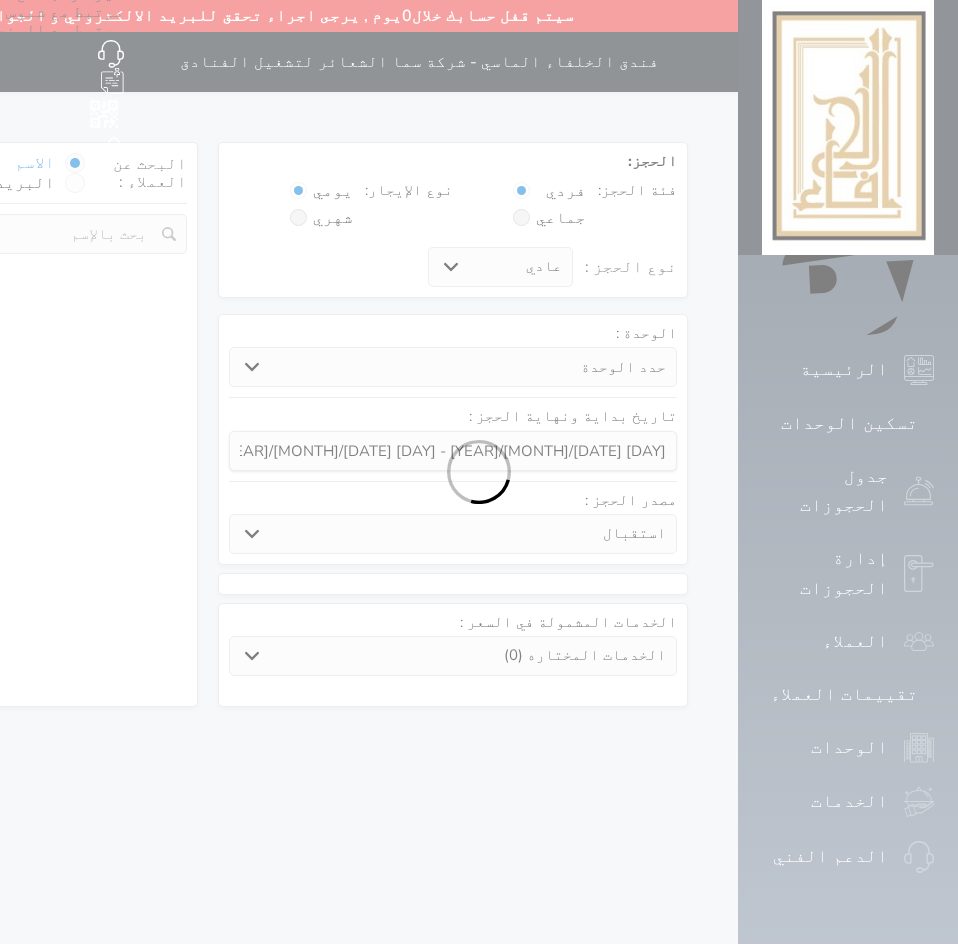 scroll, scrollTop: 0, scrollLeft: 0, axis: both 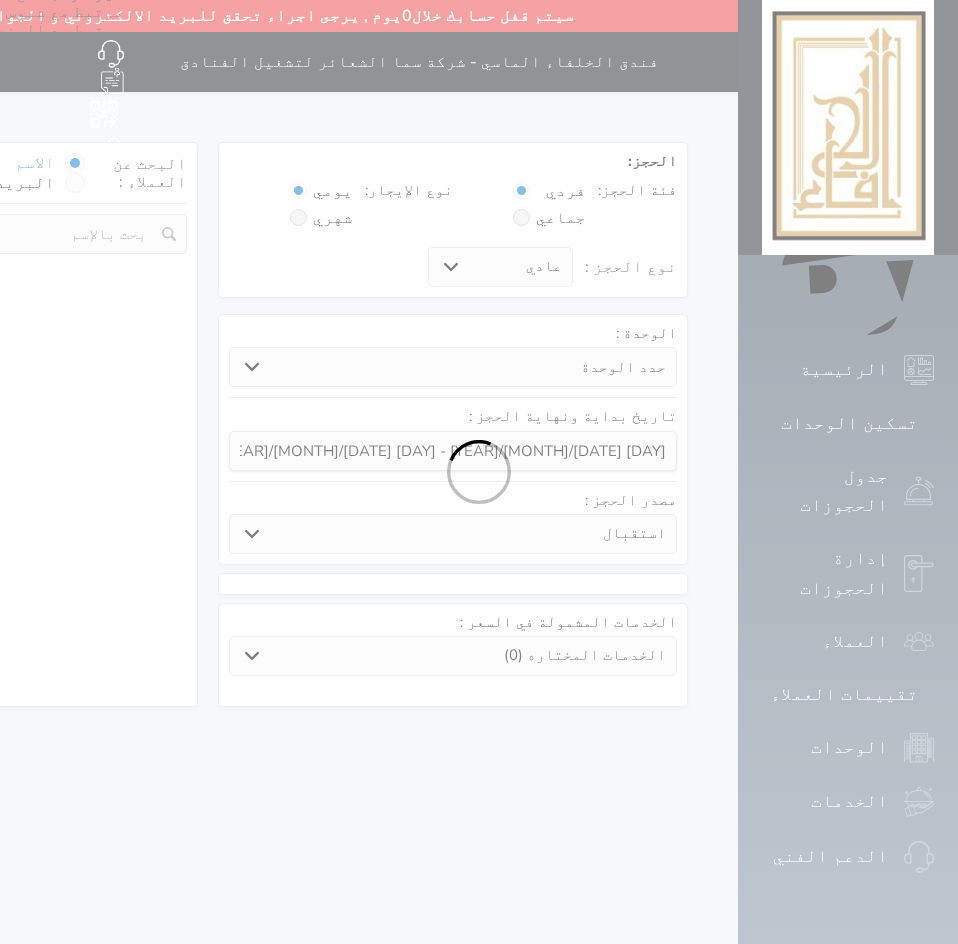 select 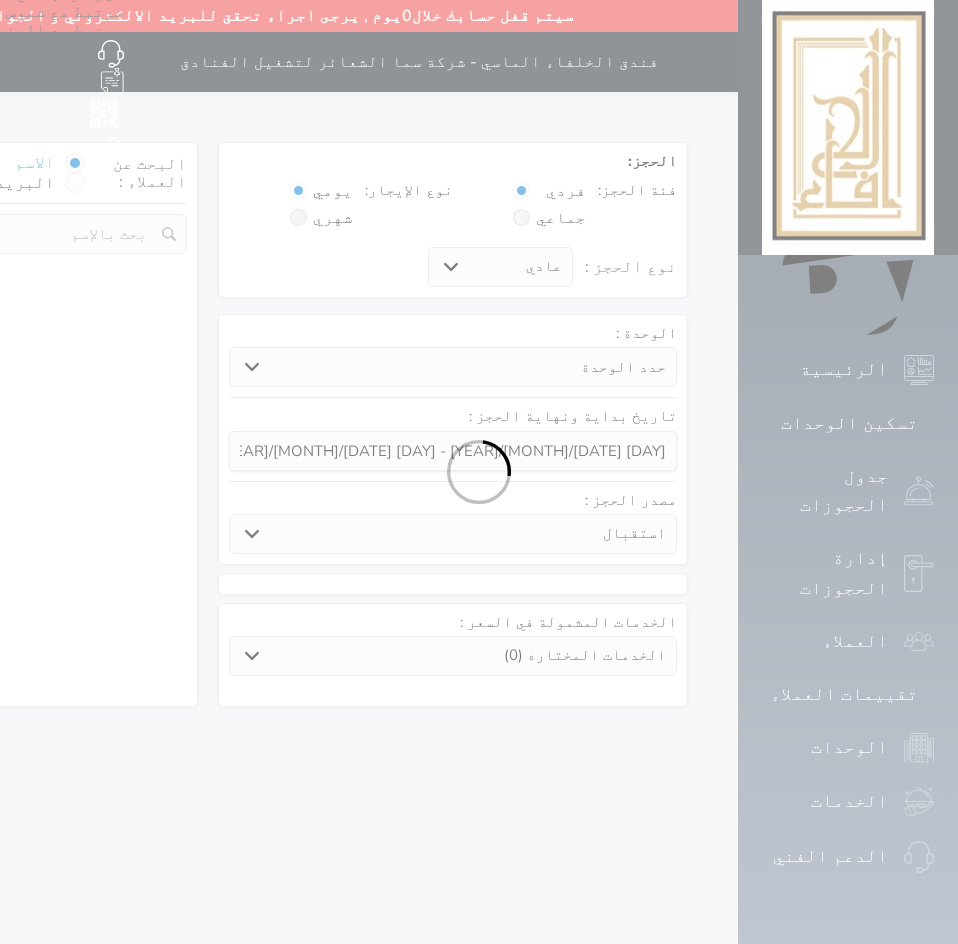 select on "1" 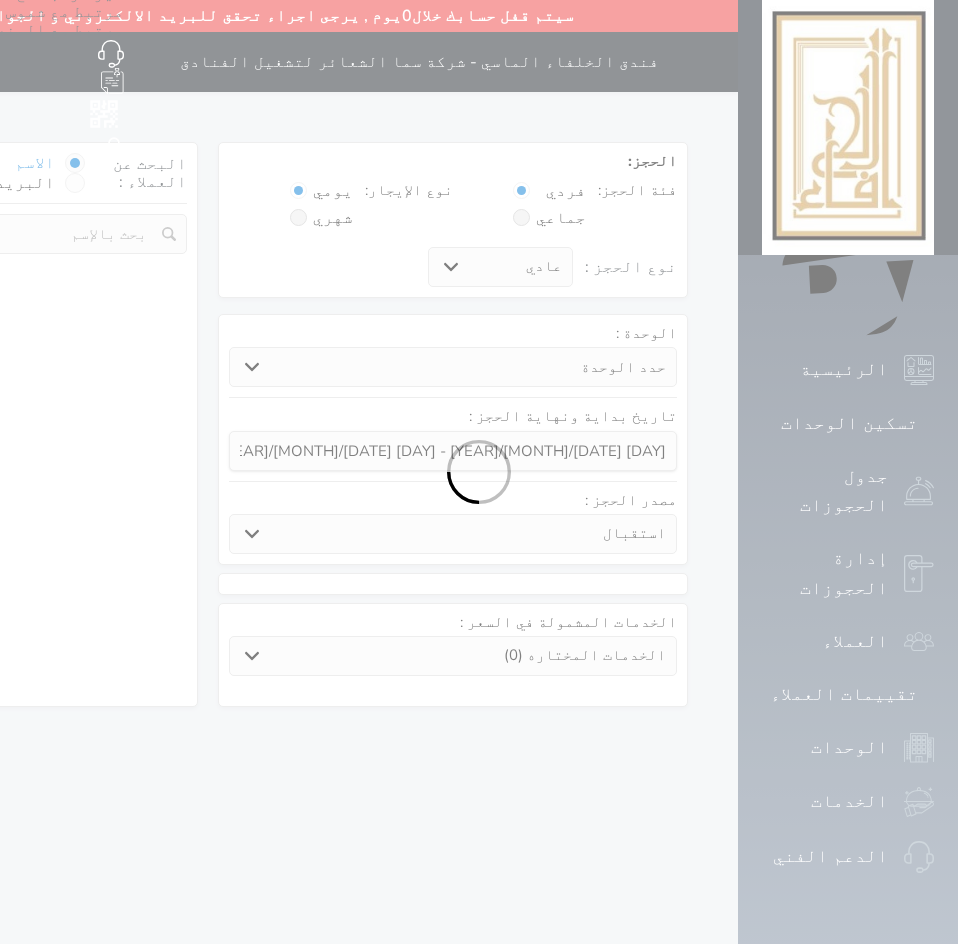select on "113" 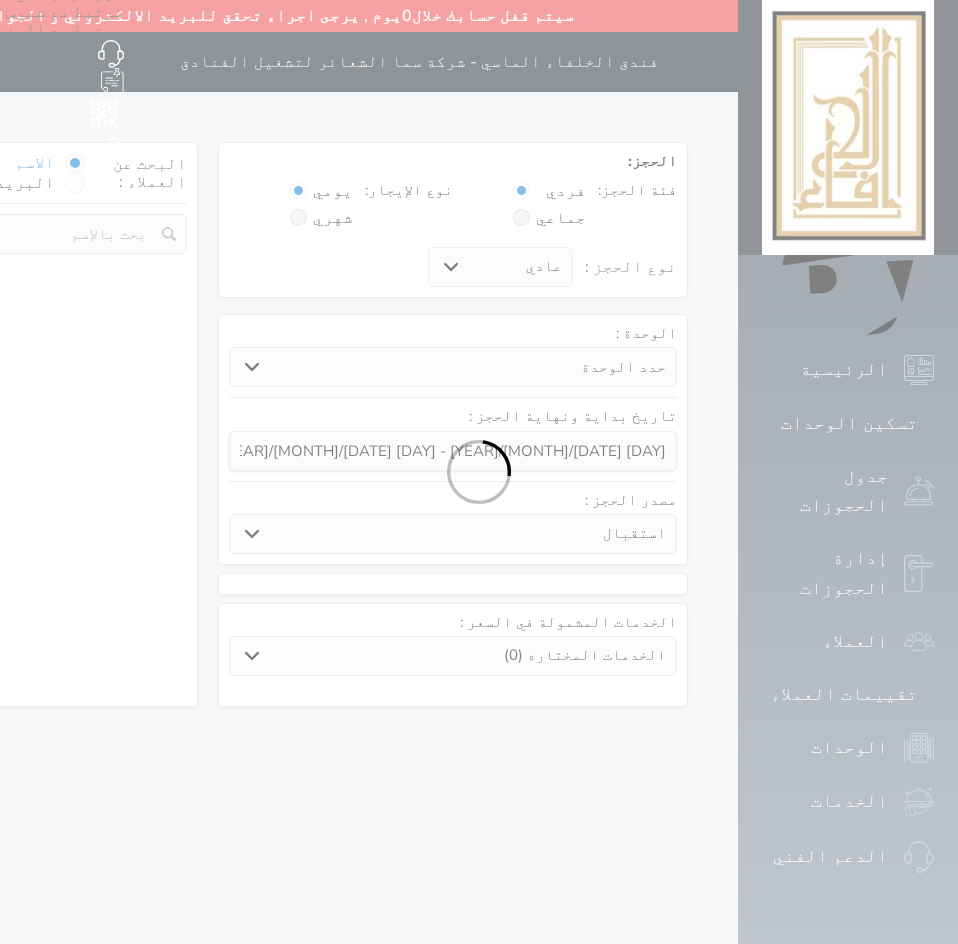 select on "1" 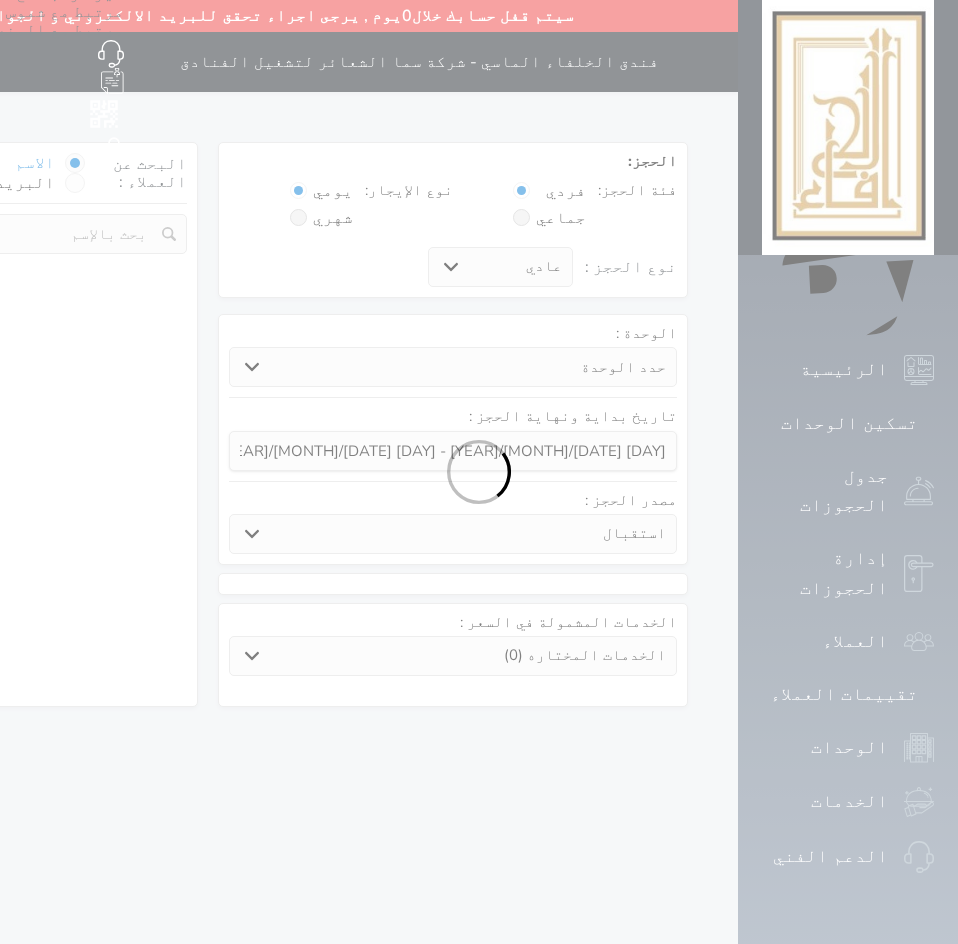 select 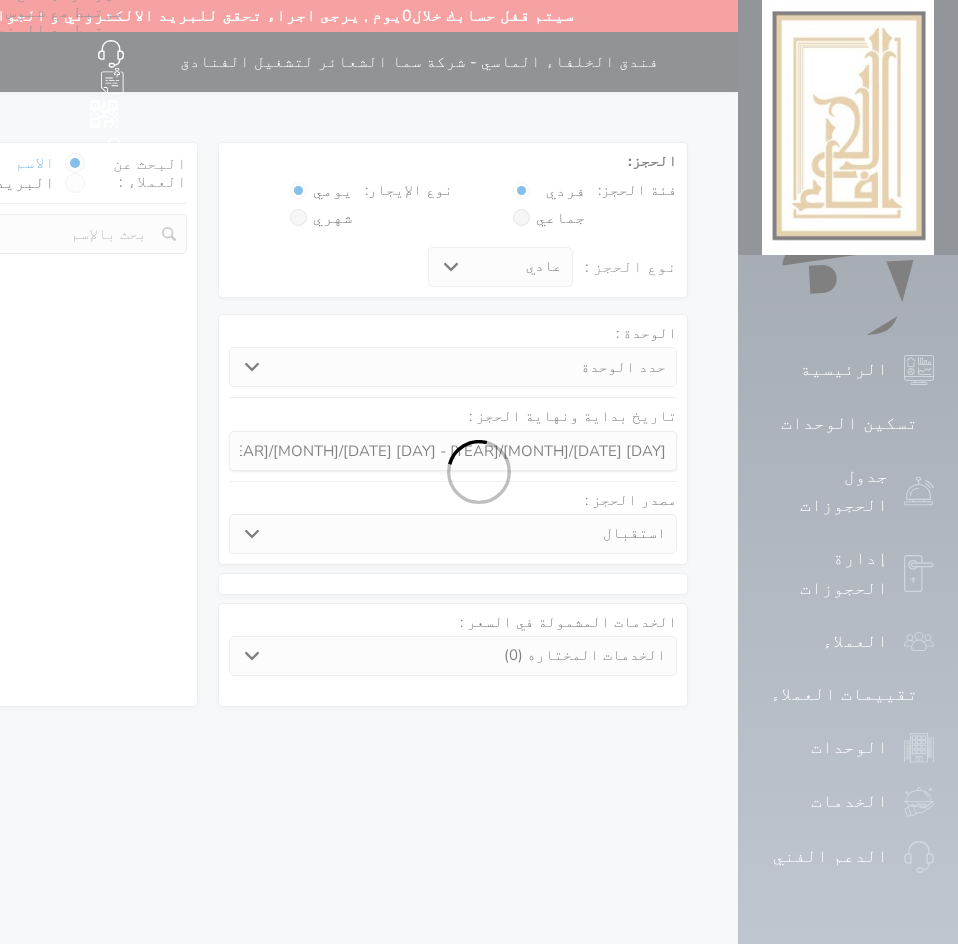 select on "7" 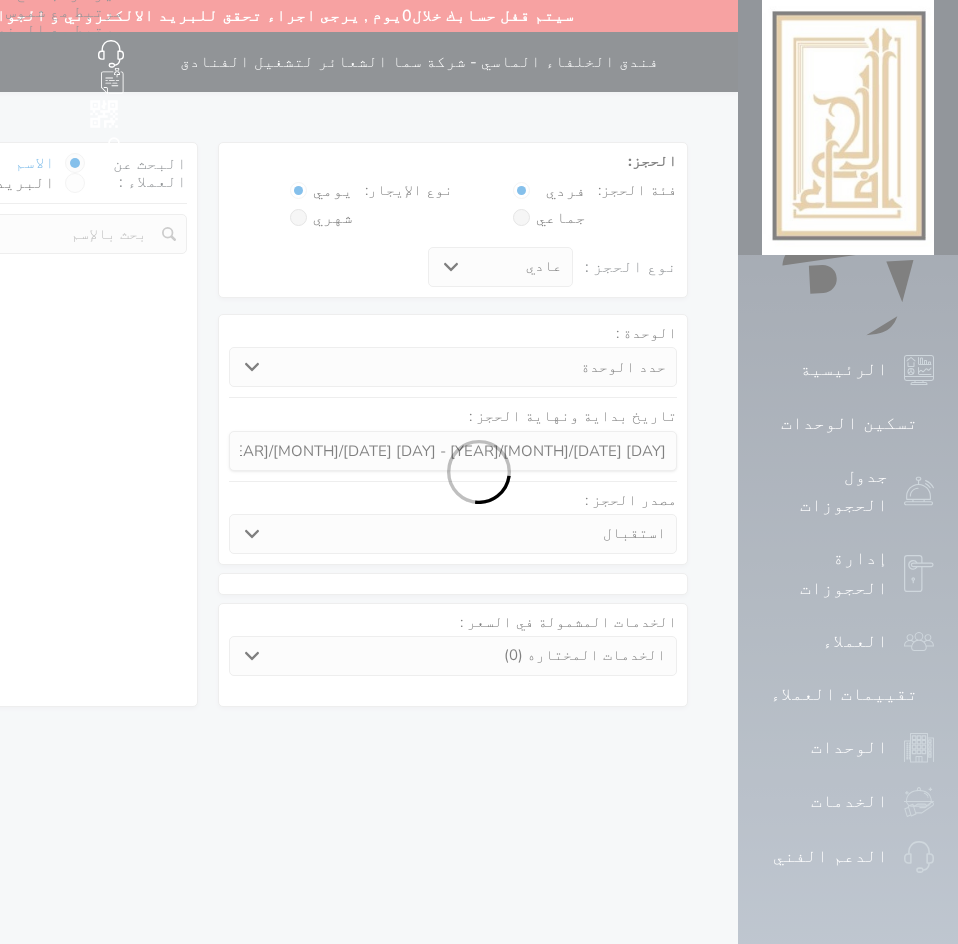 select 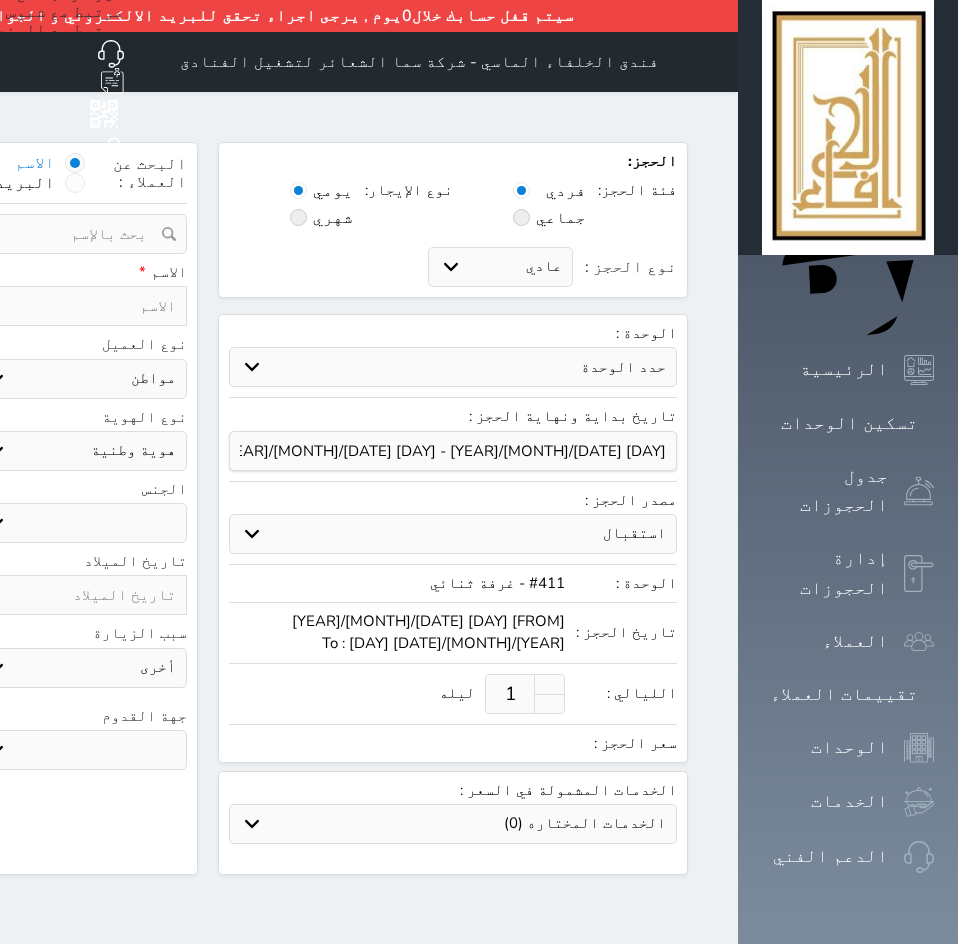 click at bounding box center (714, 62) 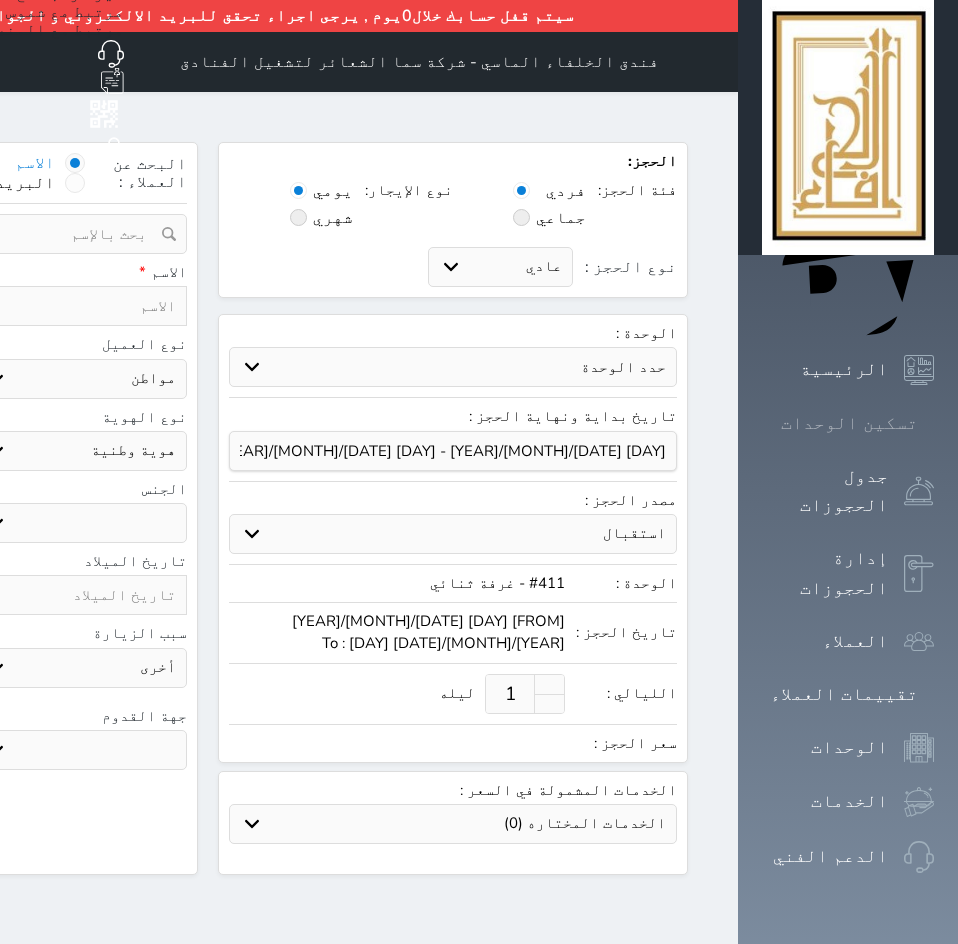 click on "تسكين الوحدات" at bounding box center [849, 423] 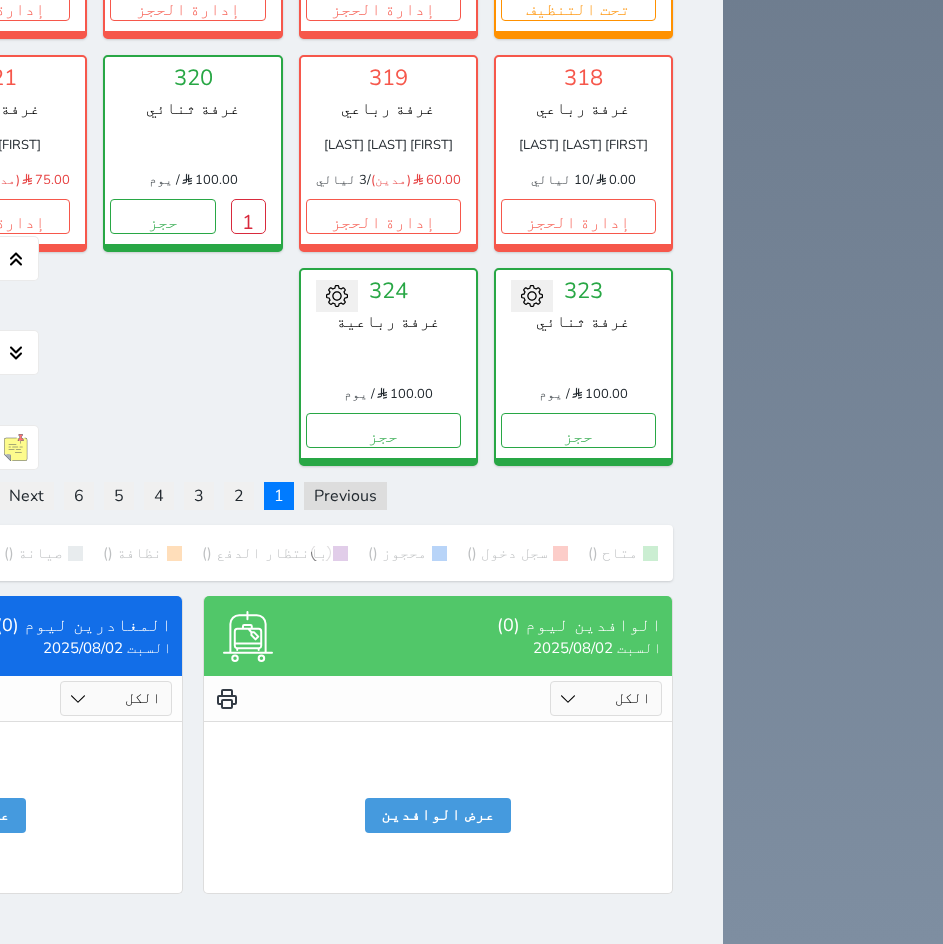 scroll, scrollTop: 3647, scrollLeft: 0, axis: vertical 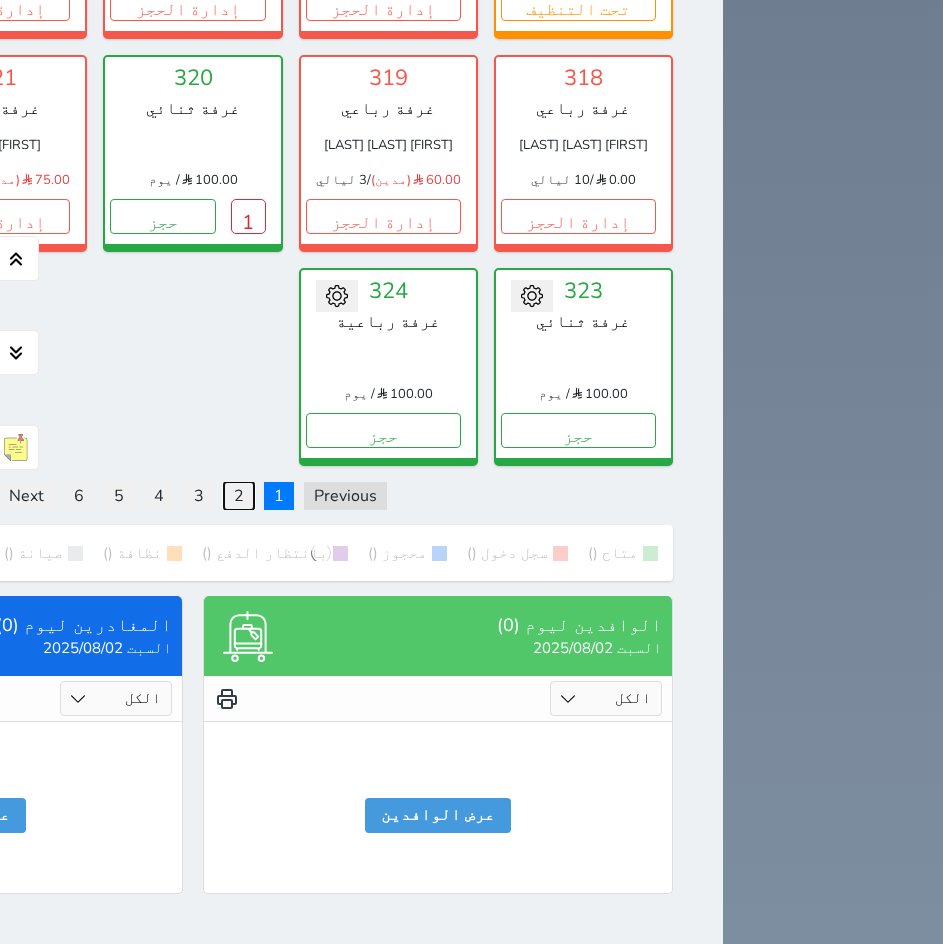 click on "2" at bounding box center [239, 496] 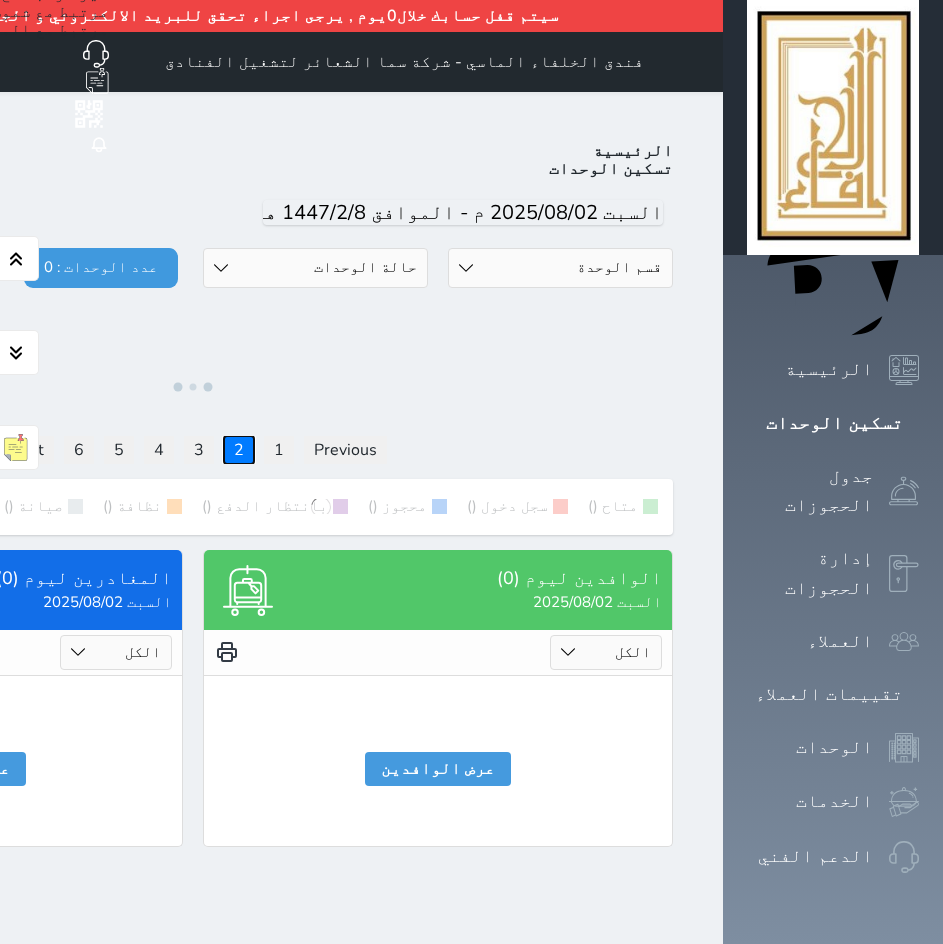scroll, scrollTop: 0, scrollLeft: 0, axis: both 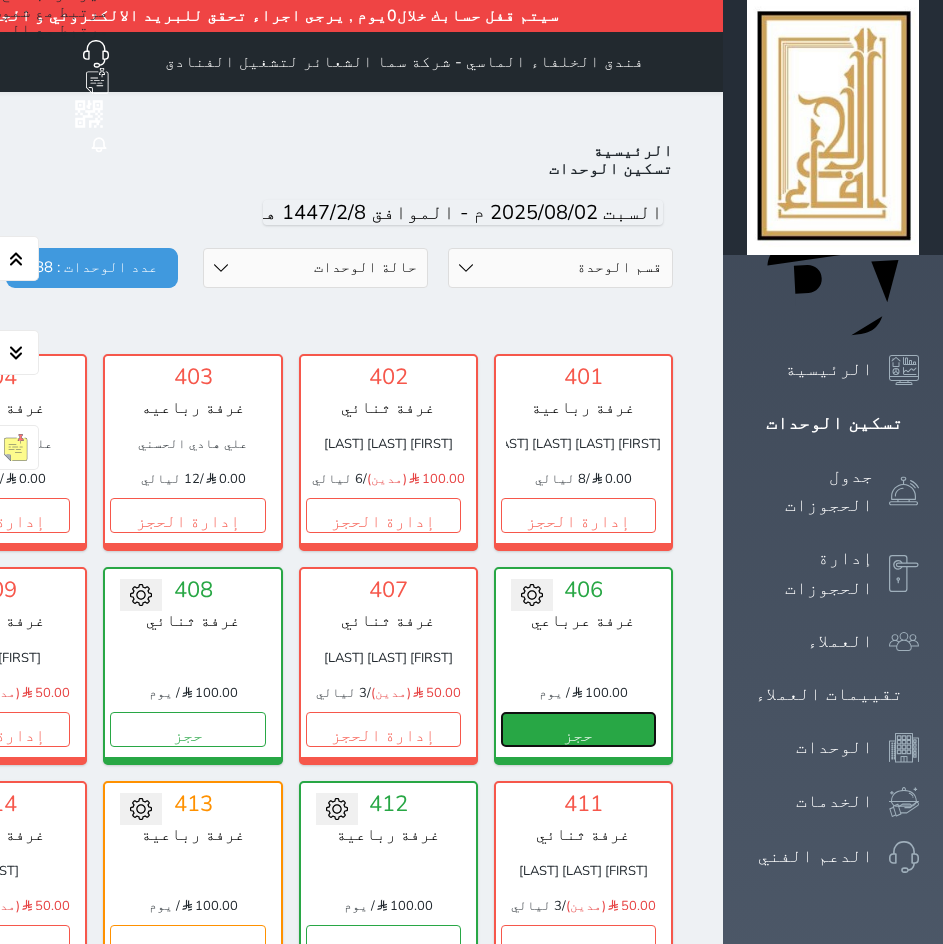 click on "حجز" at bounding box center [578, 729] 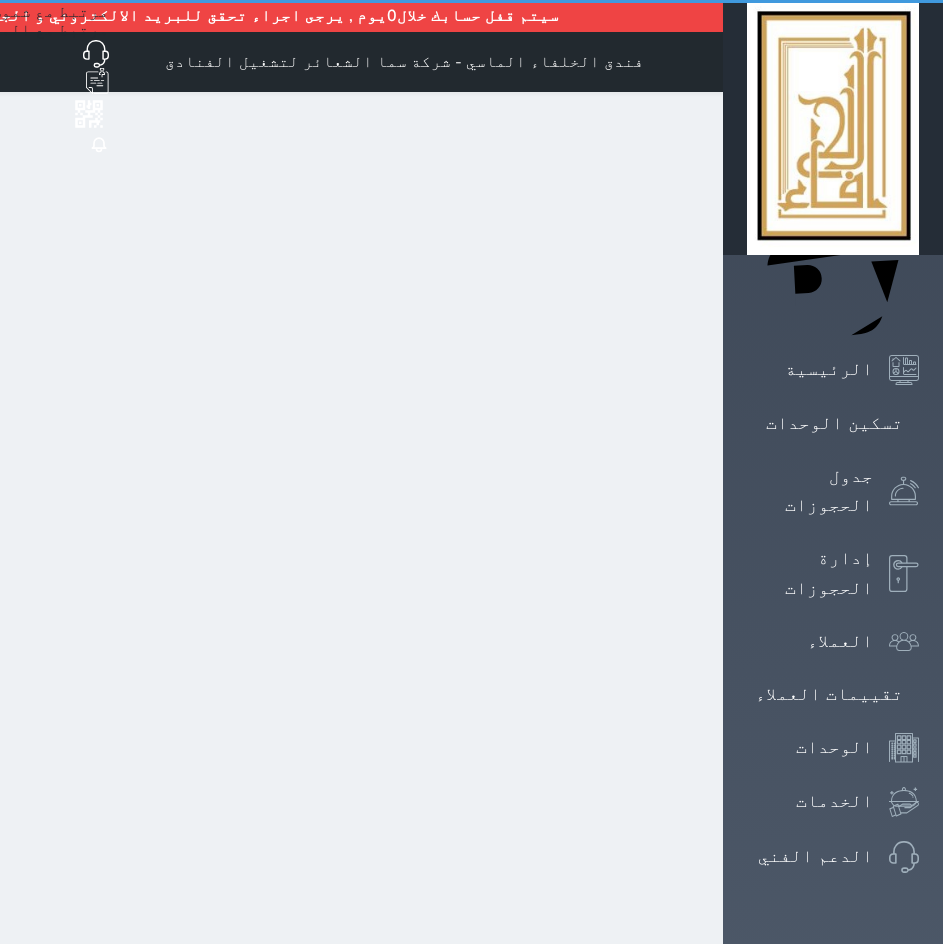 select on "1" 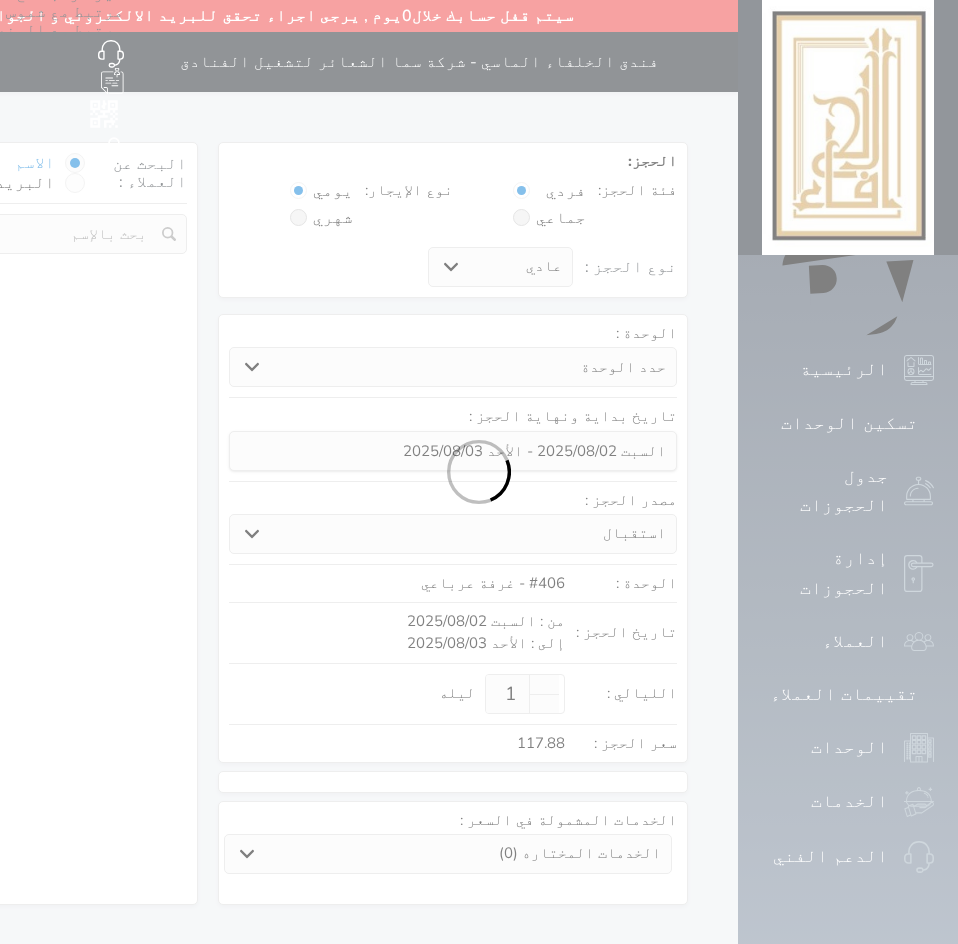 select 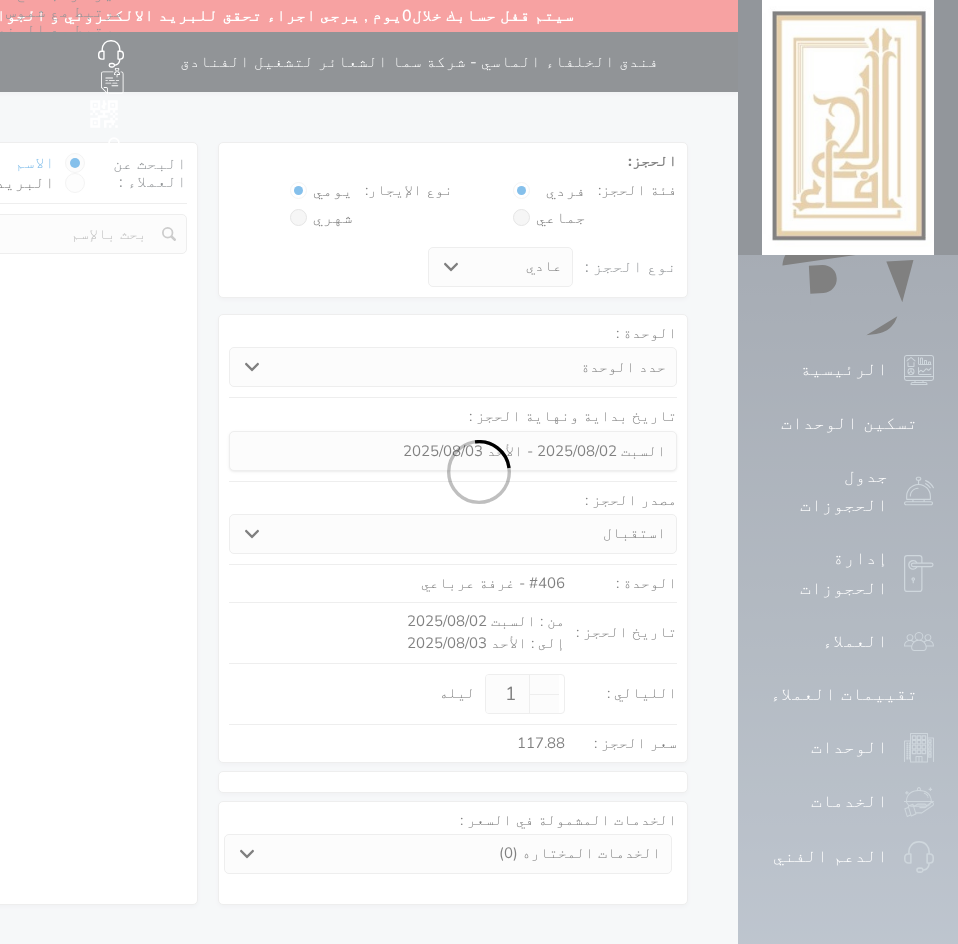 select on "113" 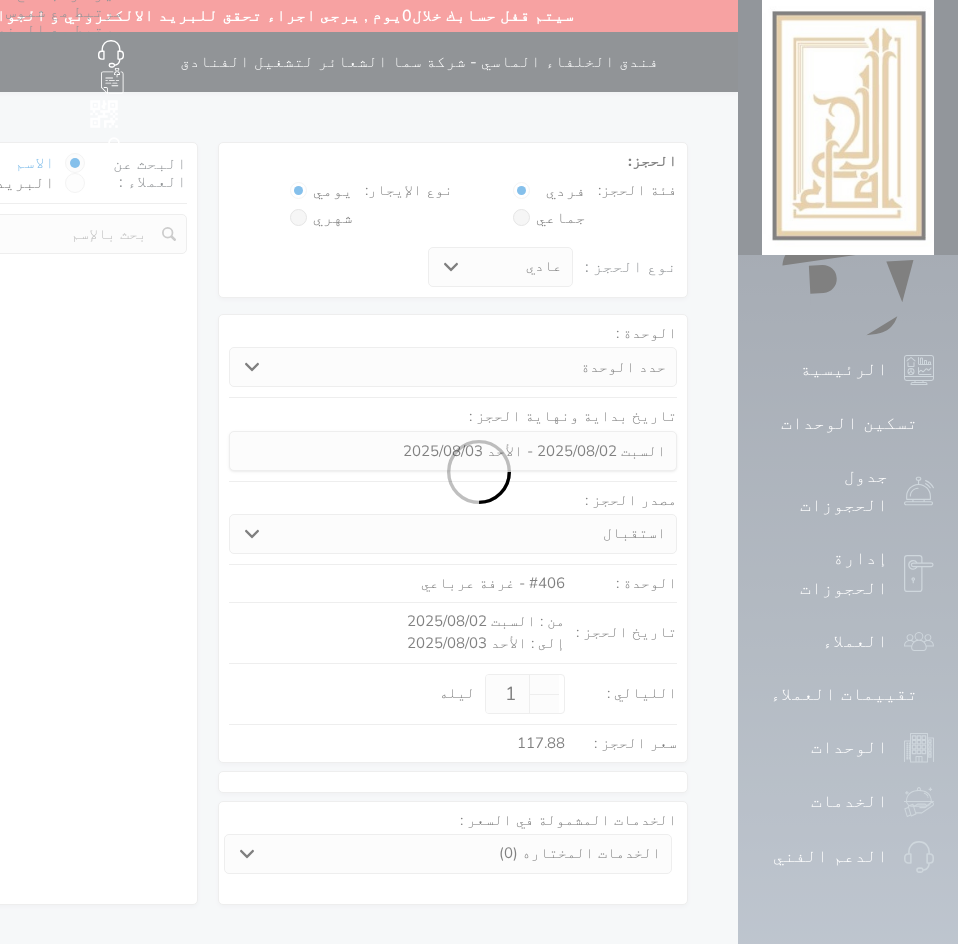 select on "1" 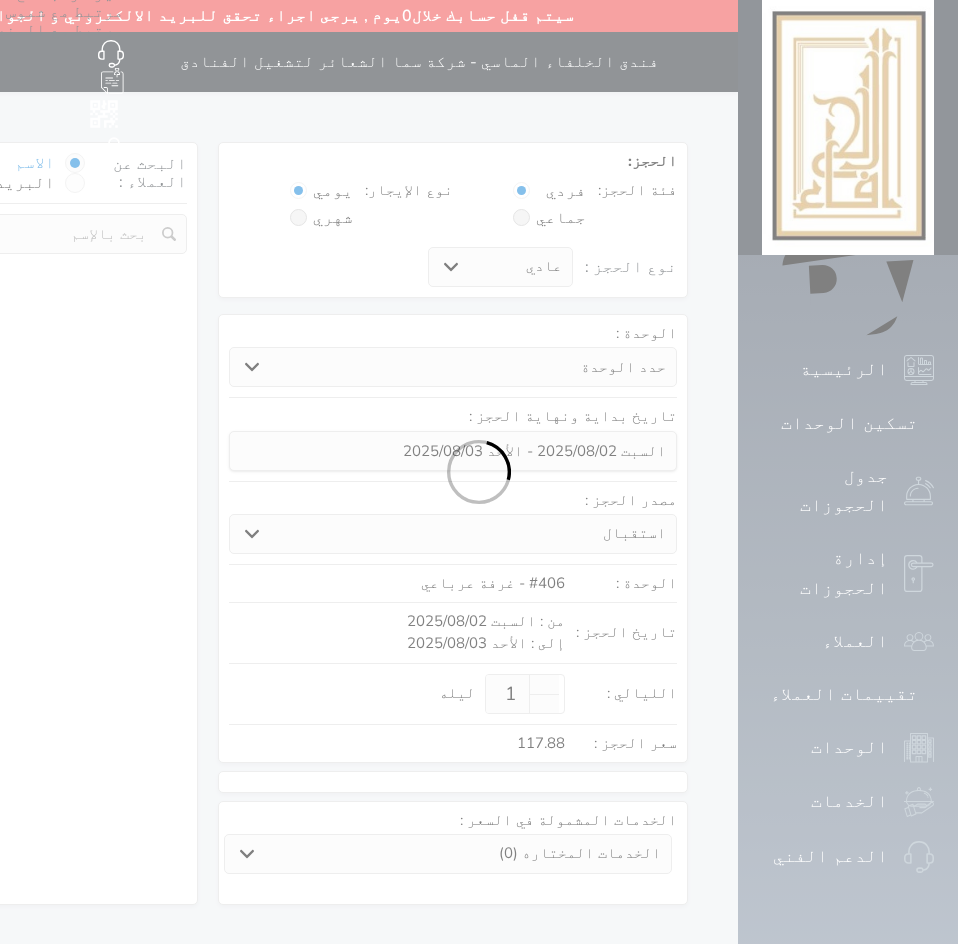 select 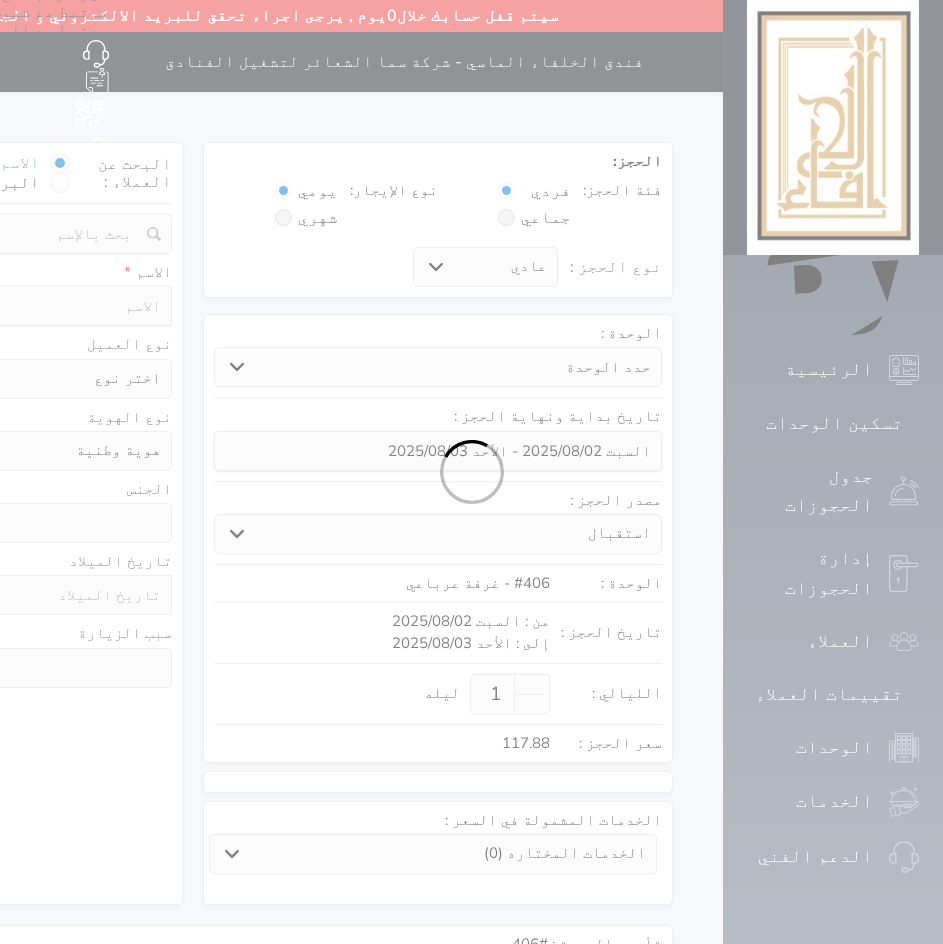 select 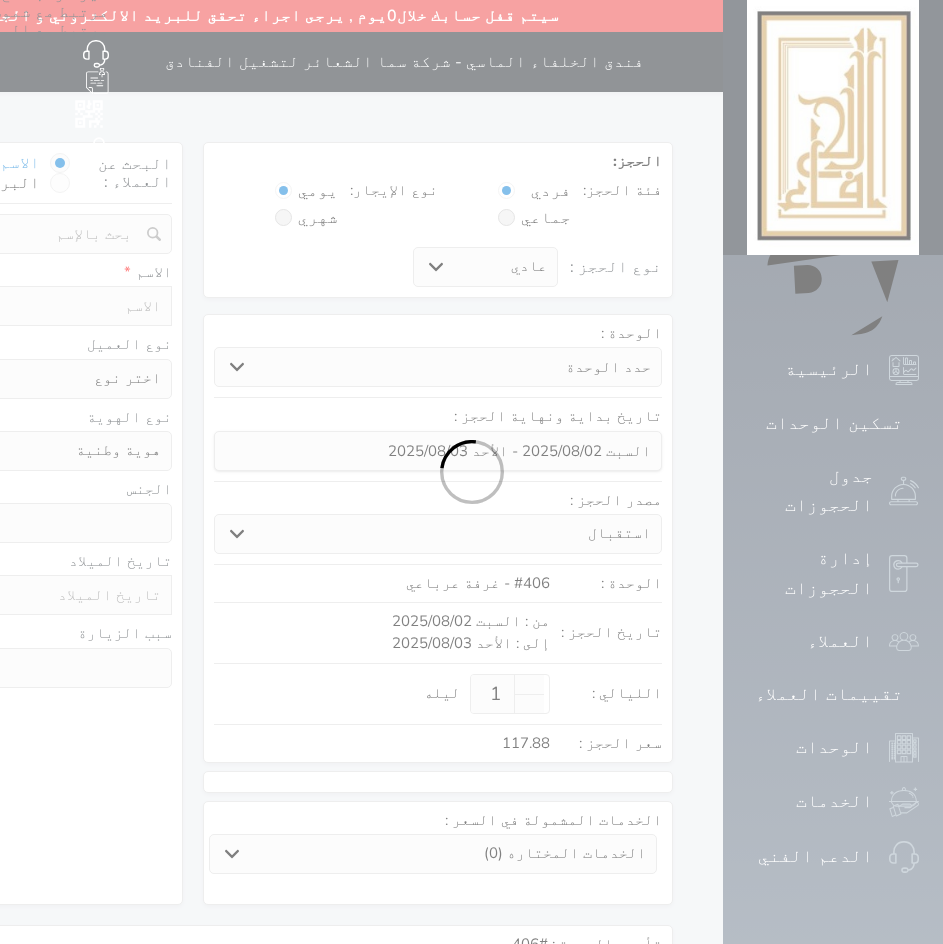 select 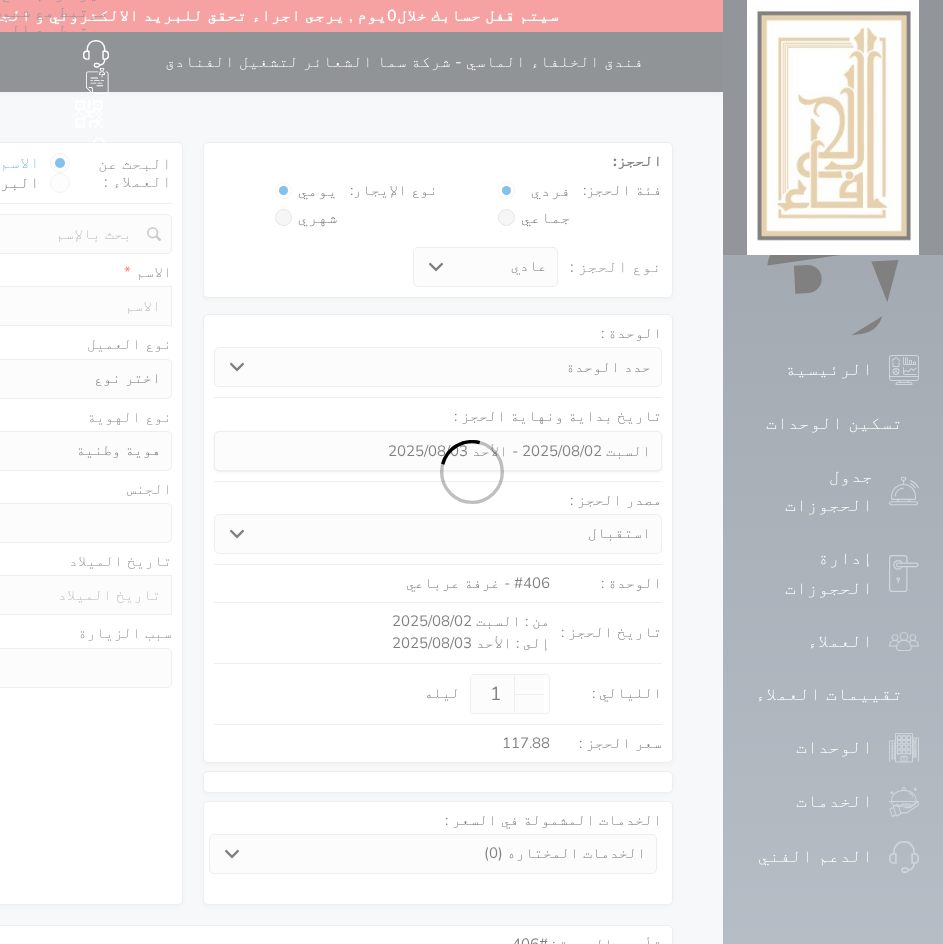 select 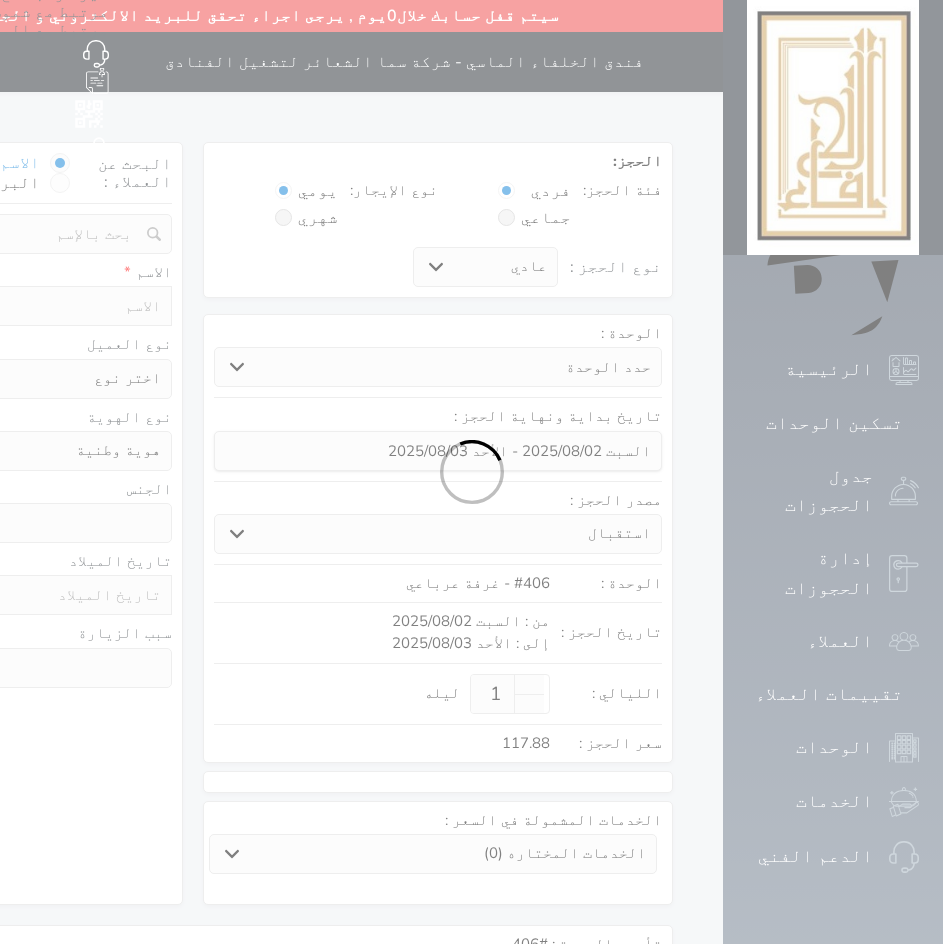 select 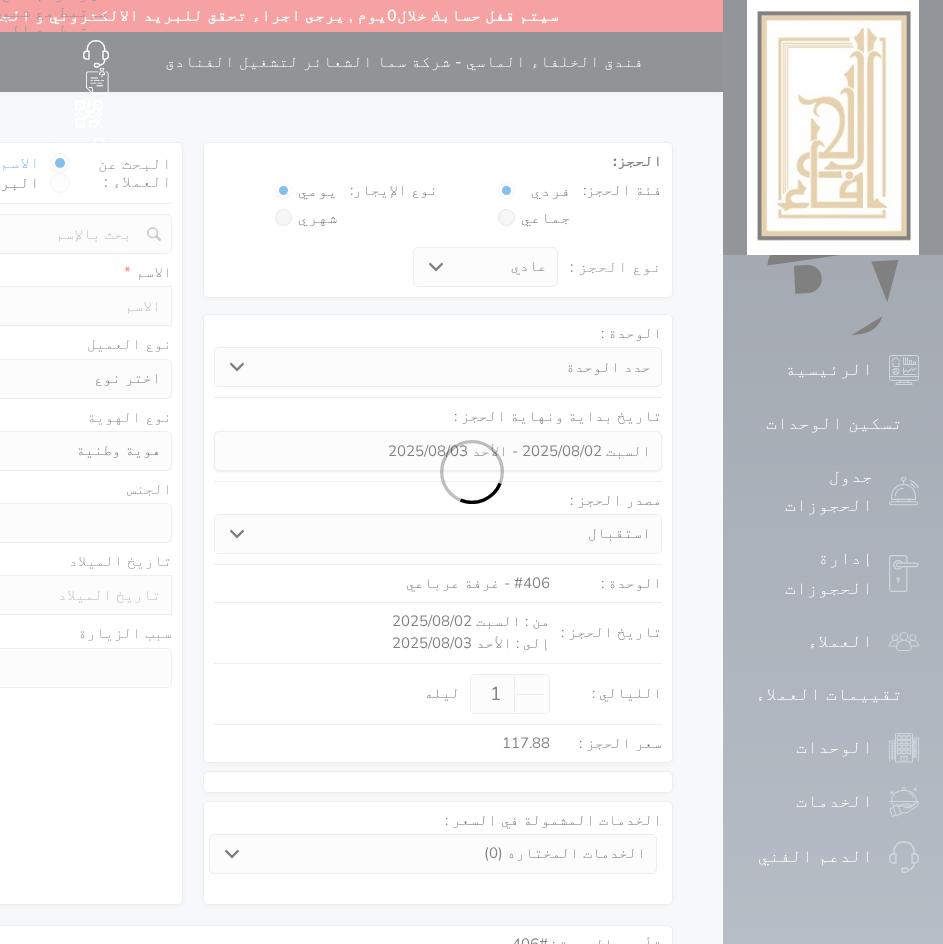 select 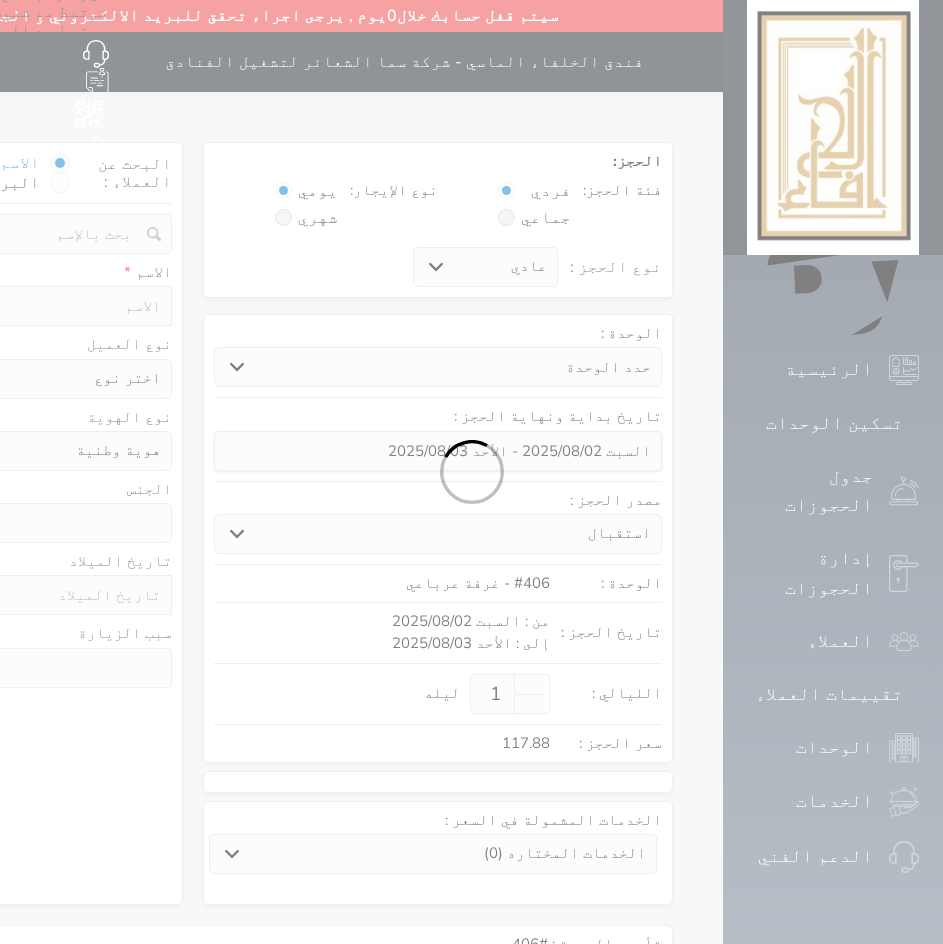 select 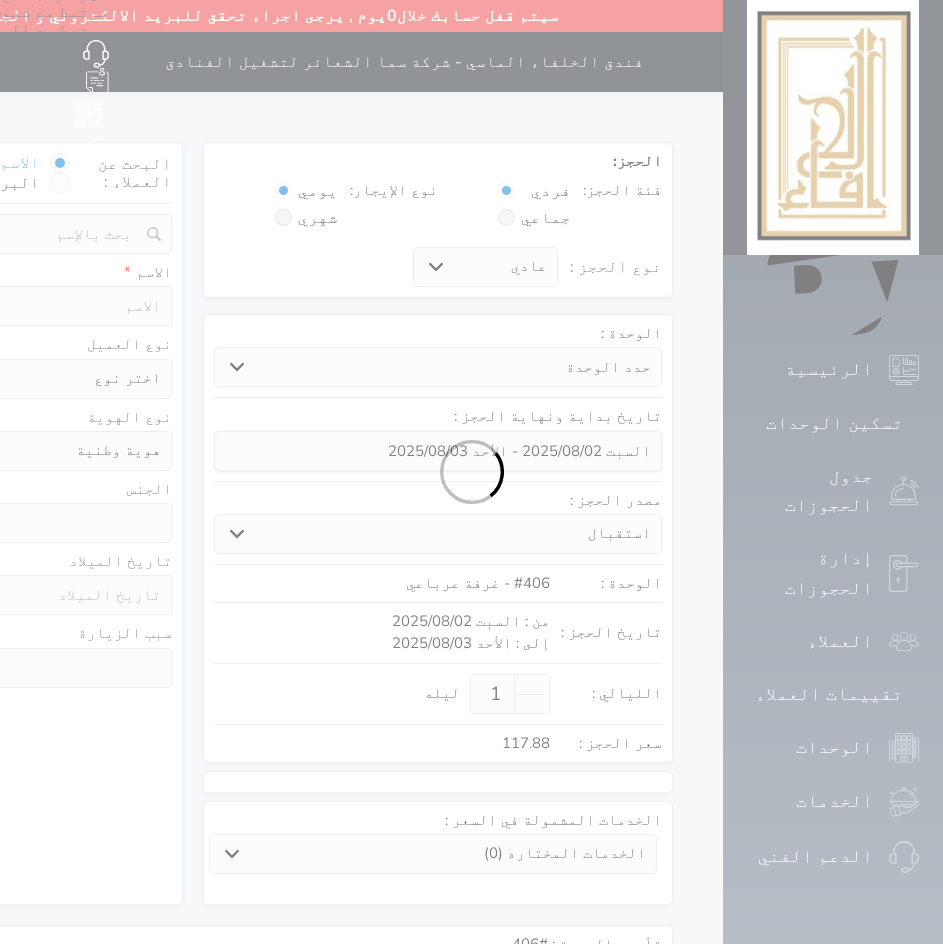 select 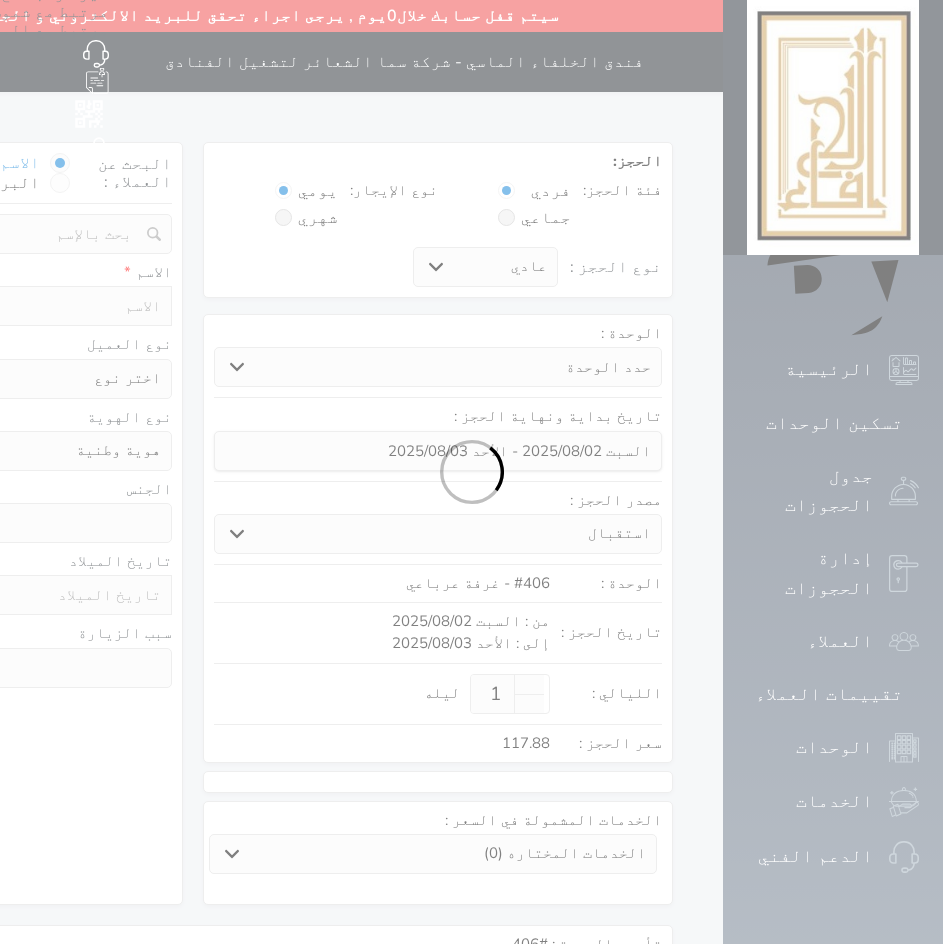 select on "1" 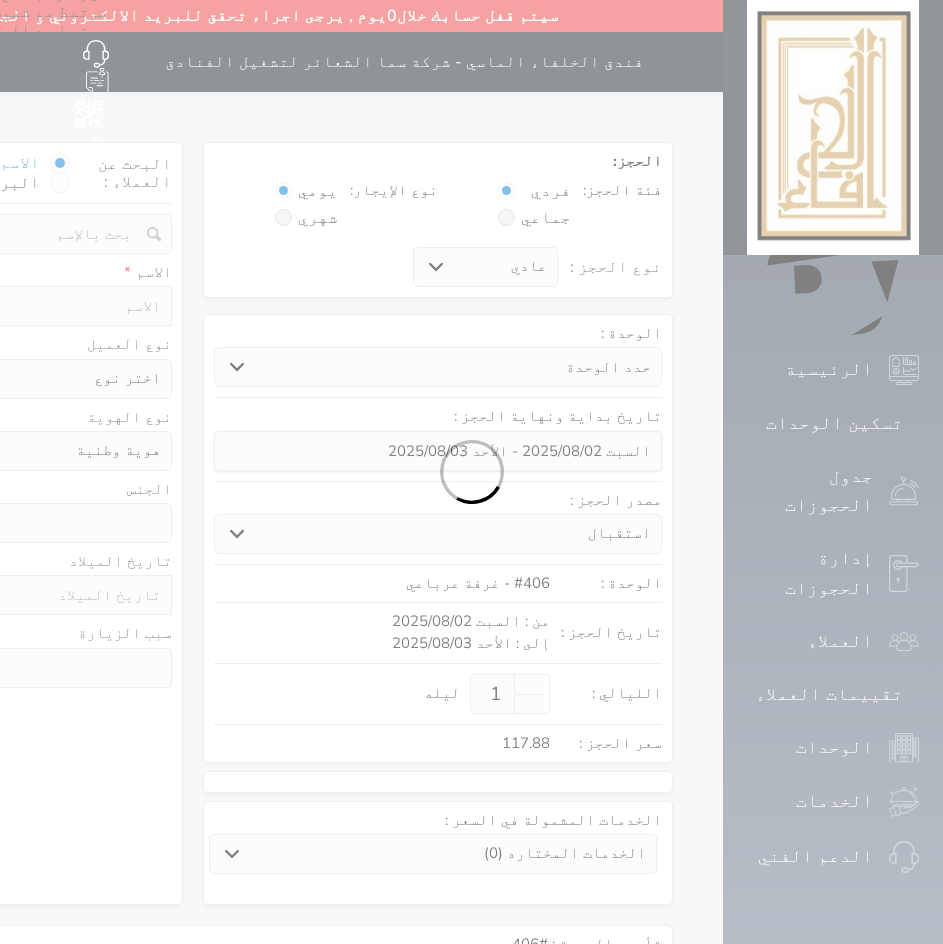 select on "7" 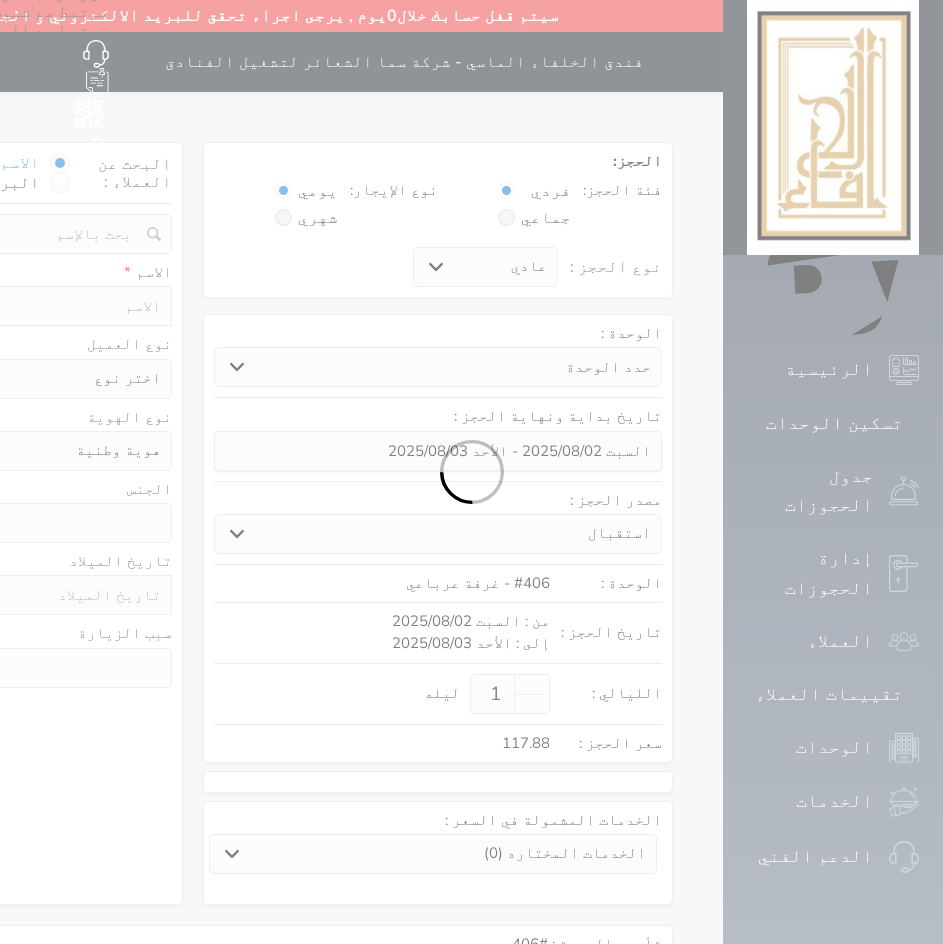 select 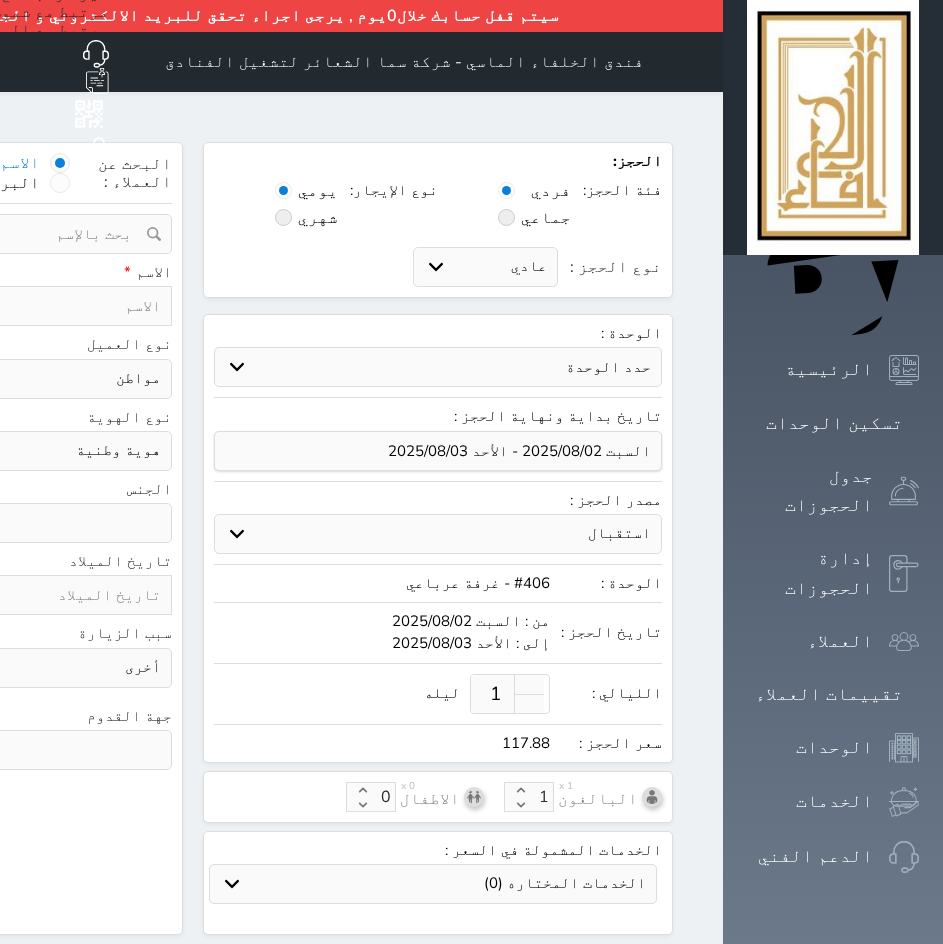 click at bounding box center (-60, 163) 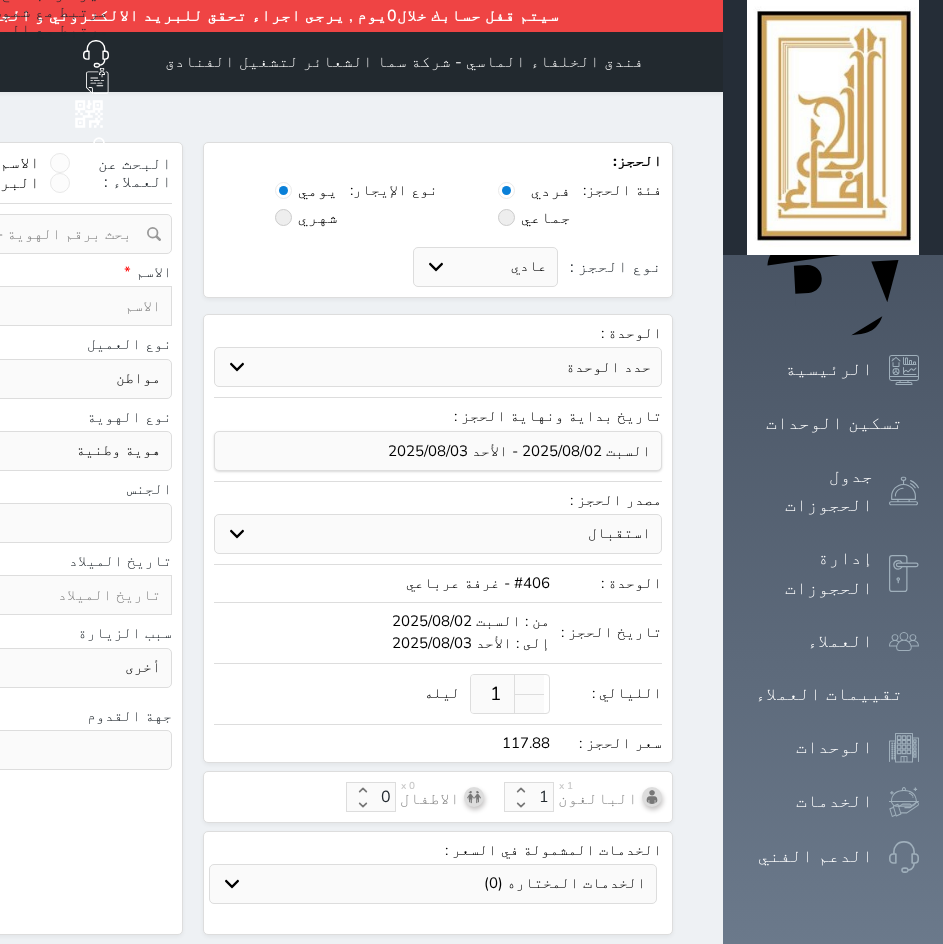 paste on "[NUMBER]" 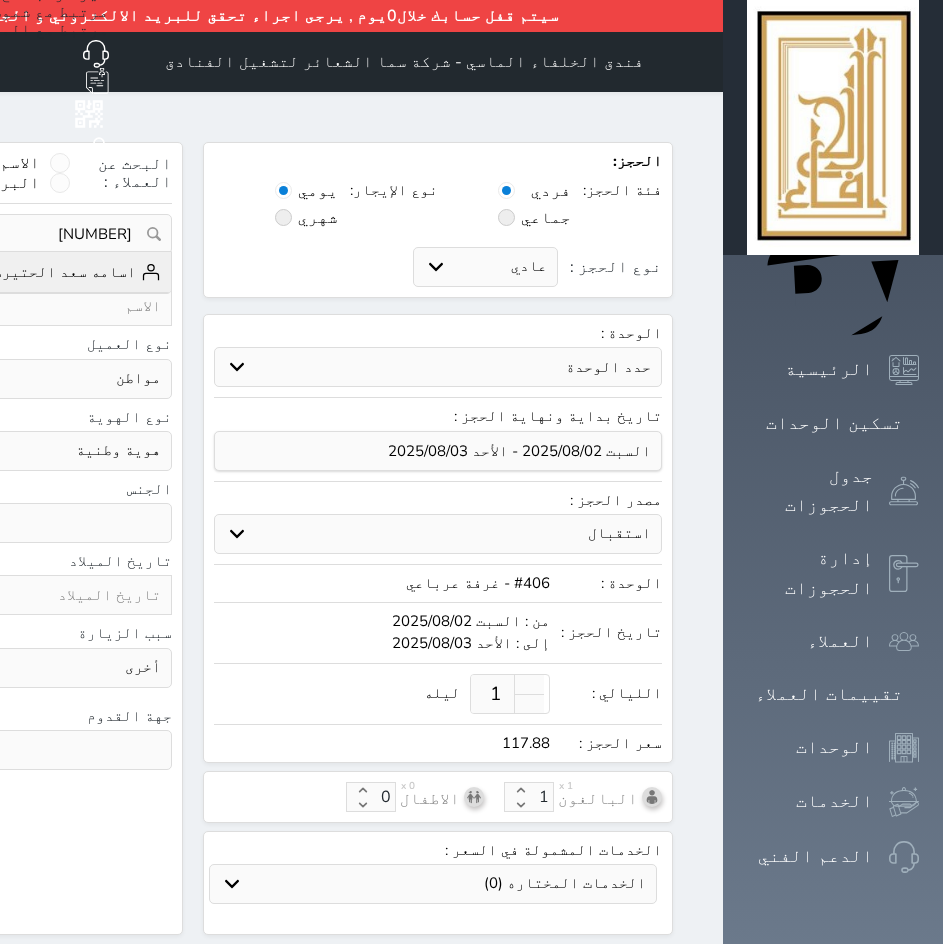 click on "اسامه سعد الحتيرشي" at bounding box center (72, 272) 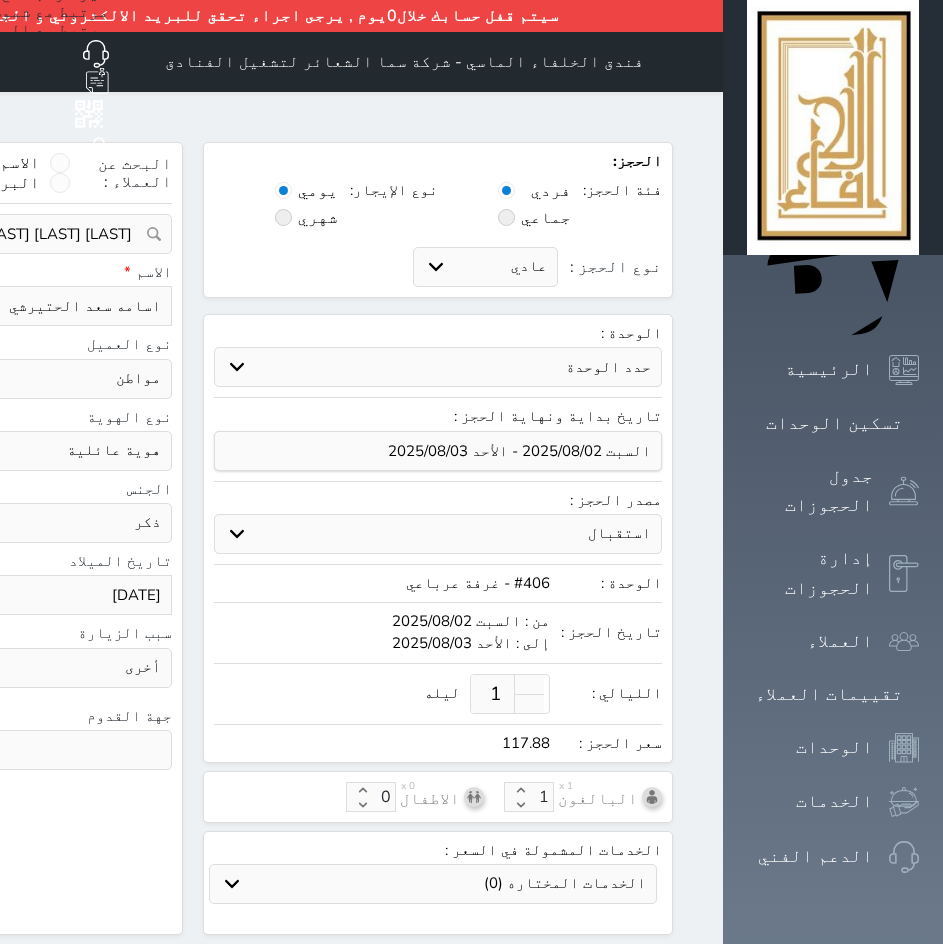 select 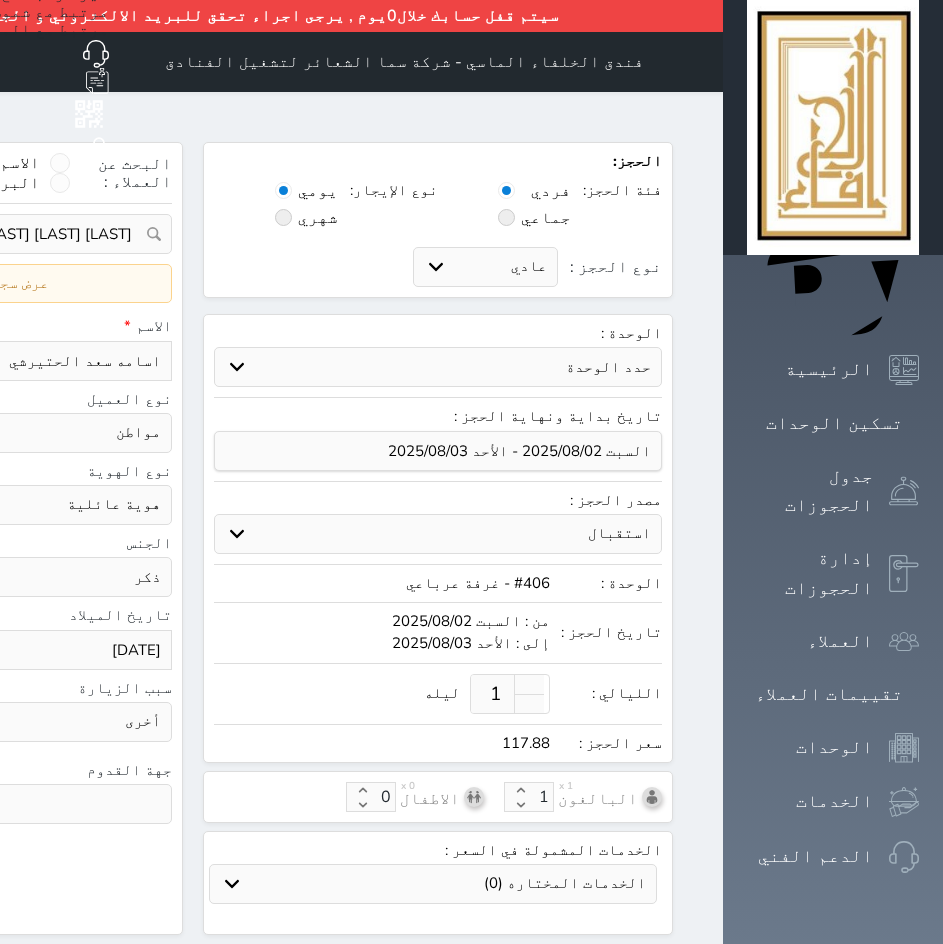 click on "Booking reception Agoda Abu Zeid Expedia other social media traveler" at bounding box center [438, 534] 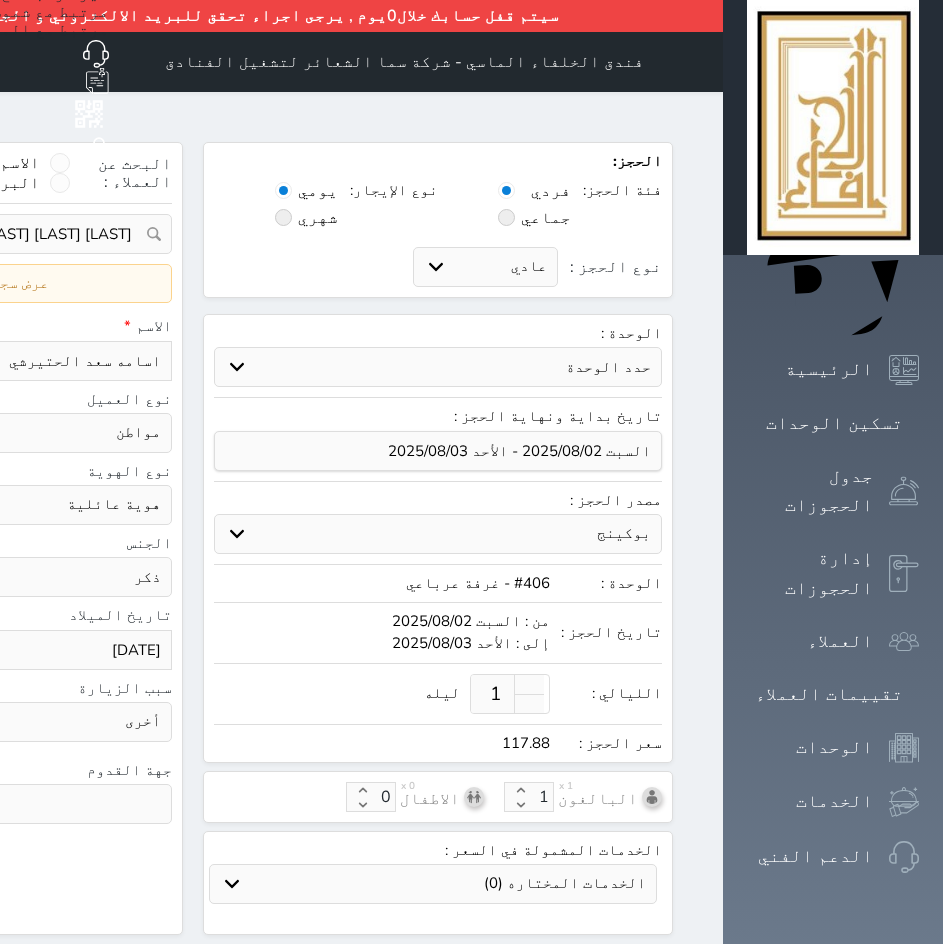 click on "Booking reception Agoda Abu Zeid Expedia other social media traveler" at bounding box center (438, 534) 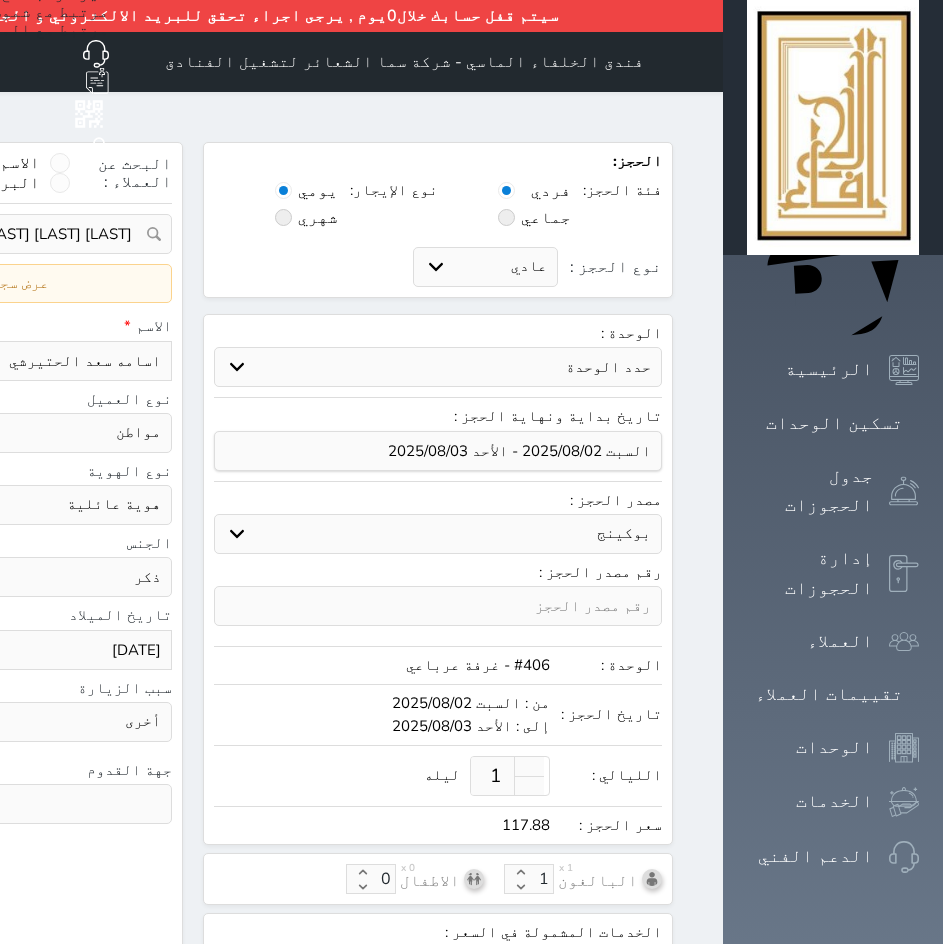 click at bounding box center (438, 606) 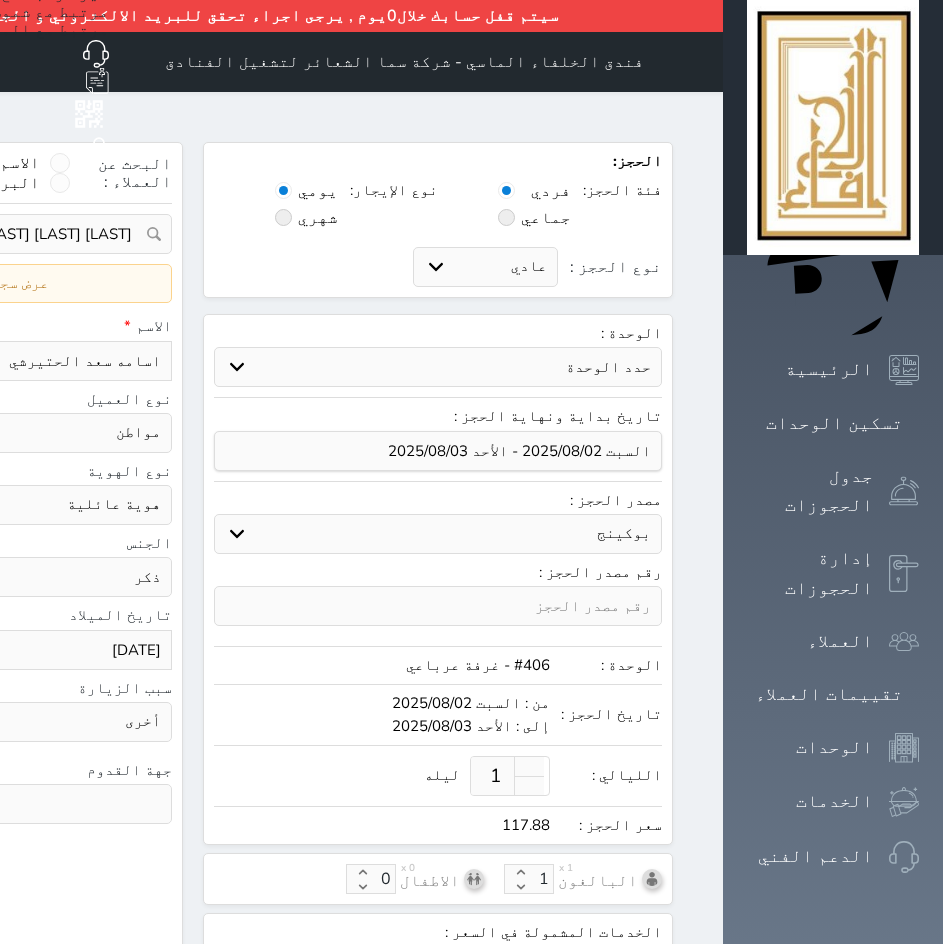 click at bounding box center [438, 606] 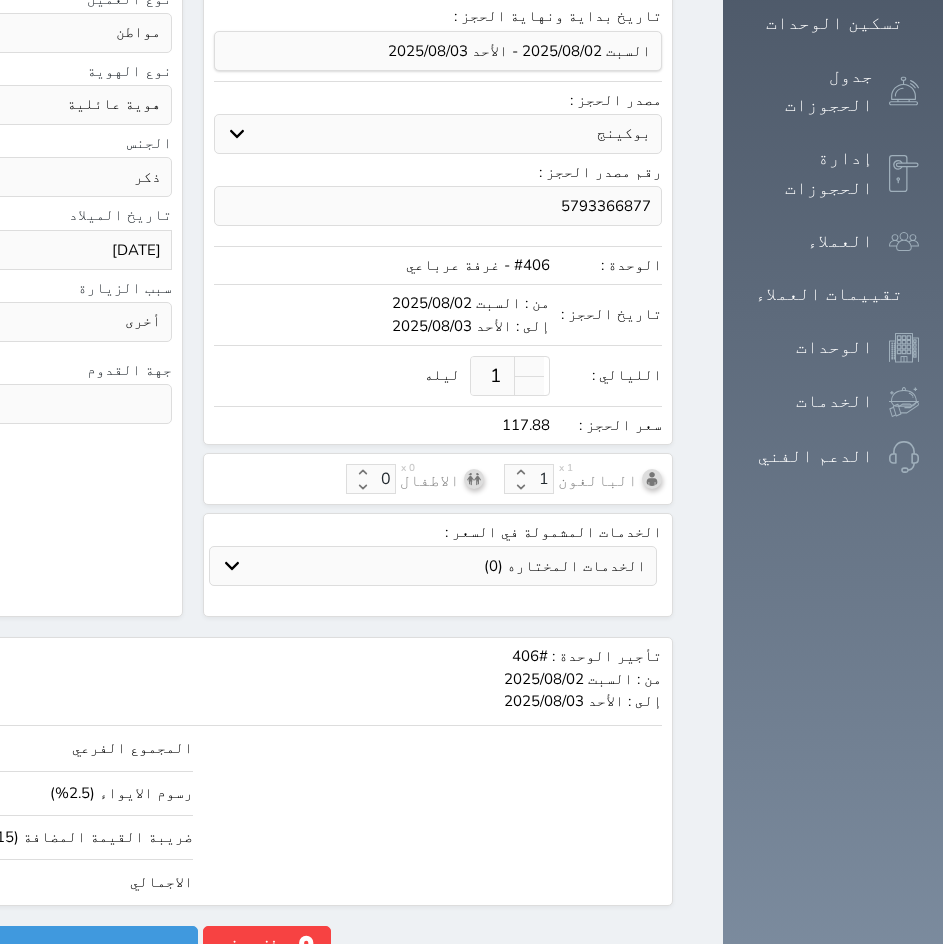 scroll, scrollTop: 403, scrollLeft: 0, axis: vertical 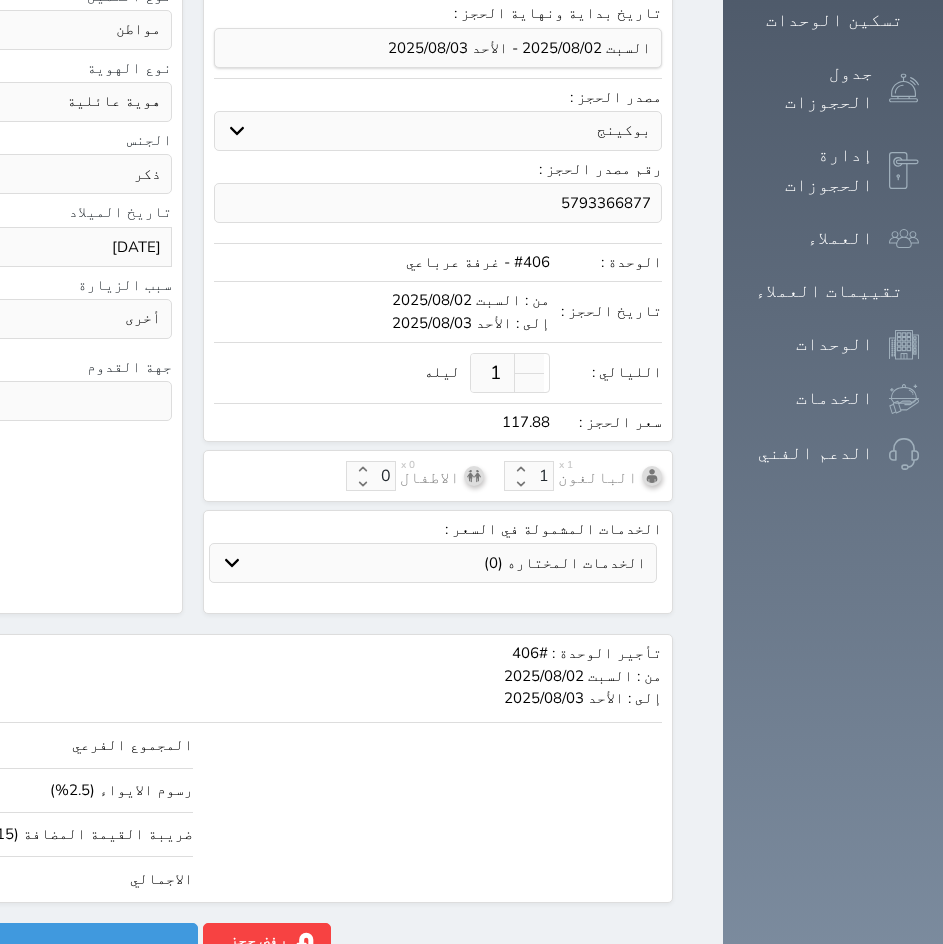type on "5793366877" 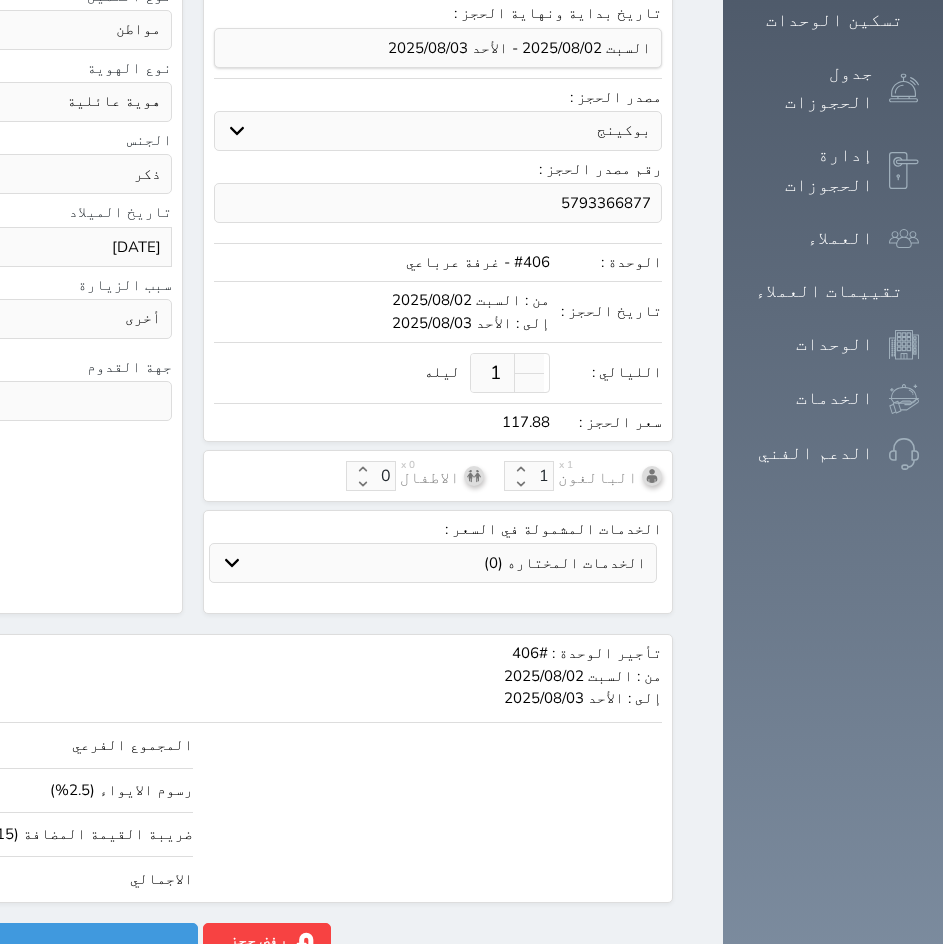 type on "4.24" 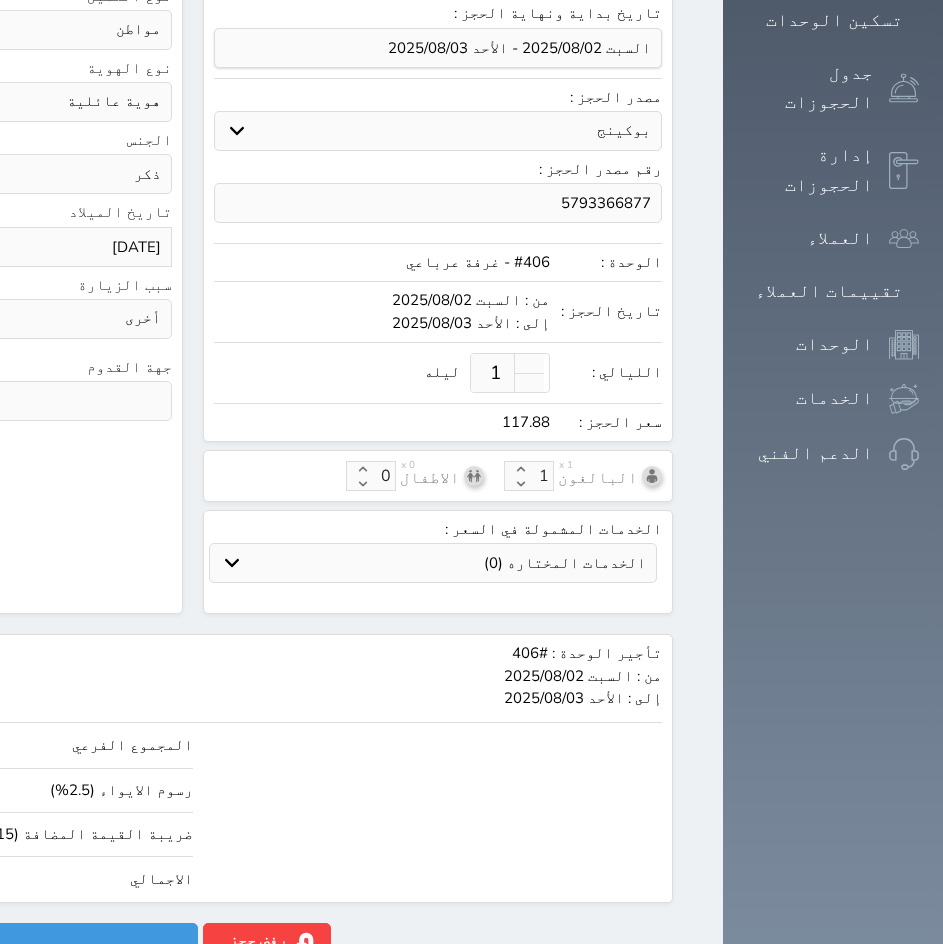 type on "5" 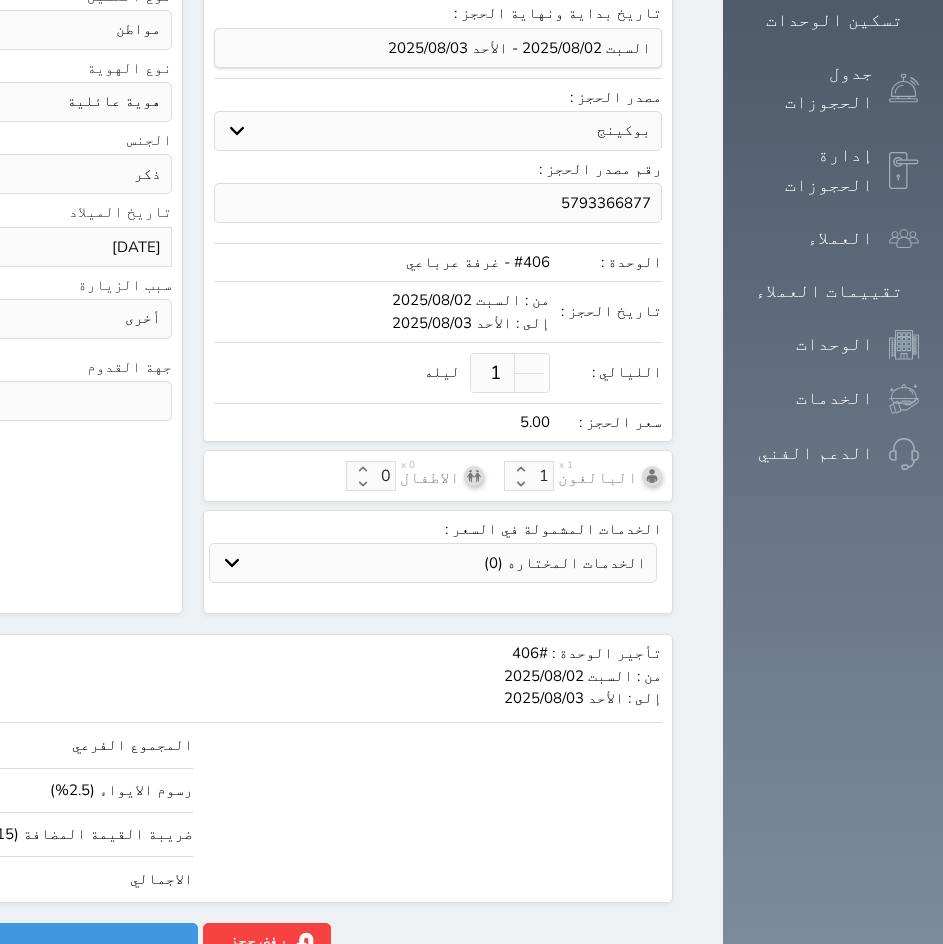 type on "47.51" 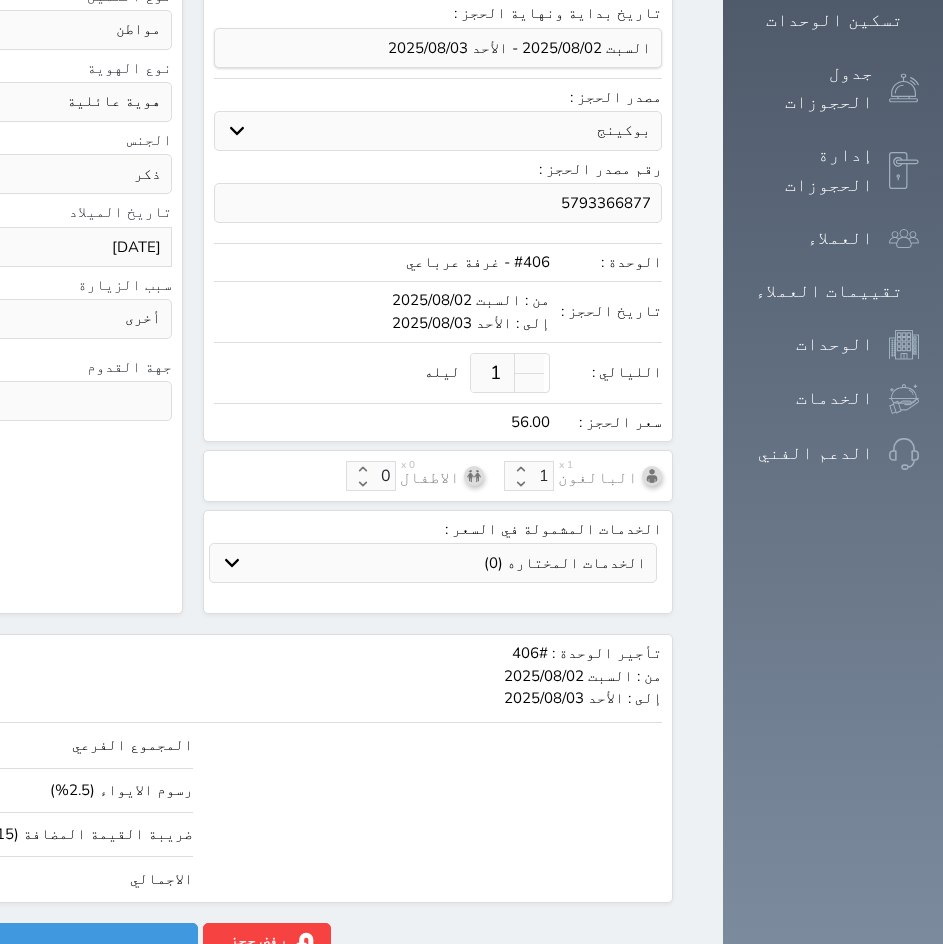 type on "56." 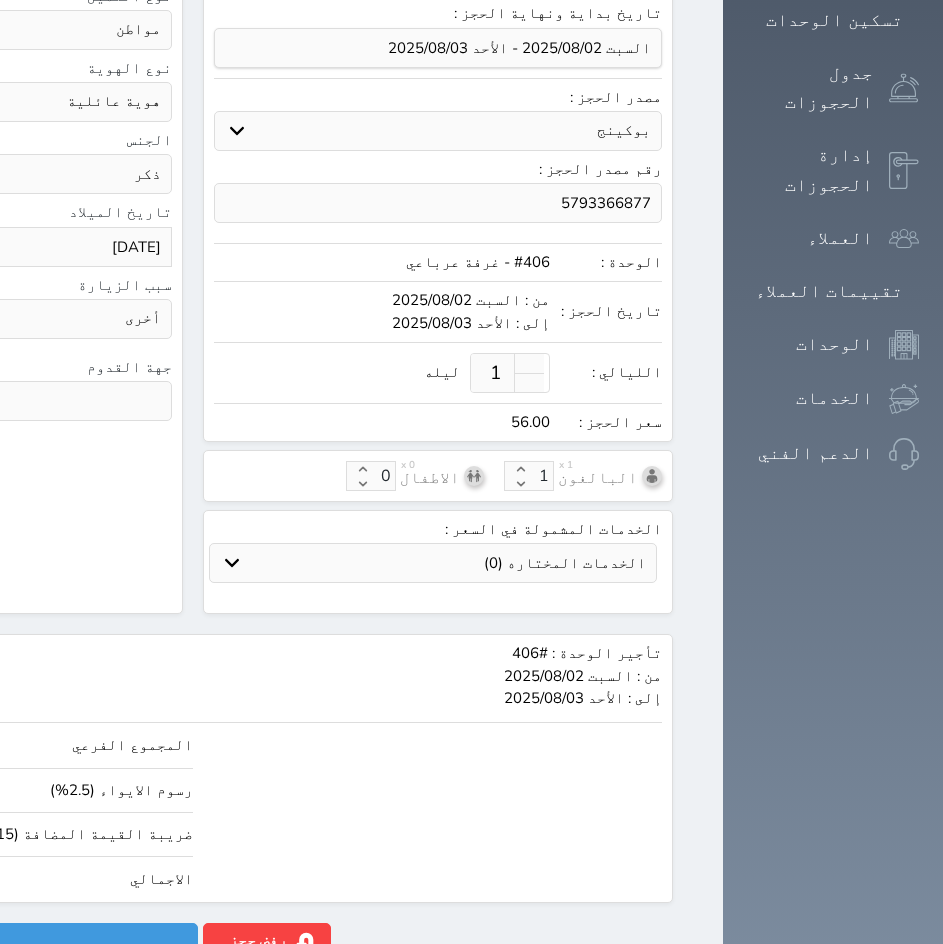type on "47.59" 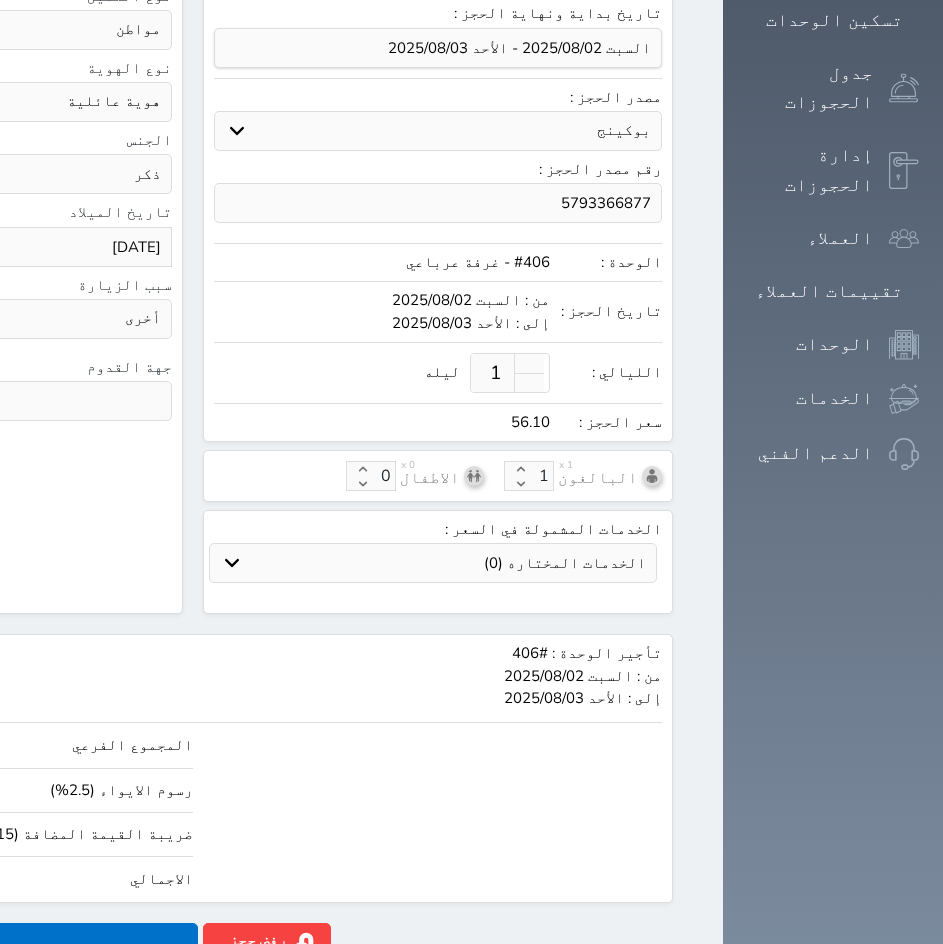 type on "56.10" 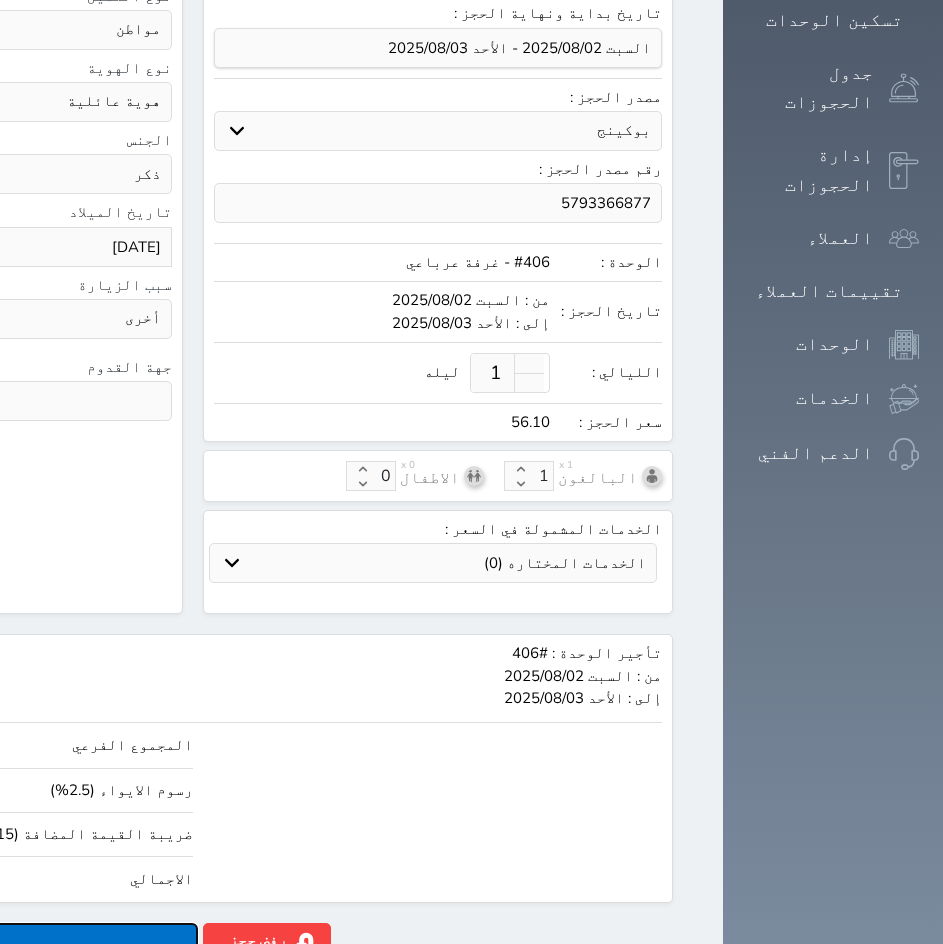 click on "حجز" at bounding box center (-42, 940) 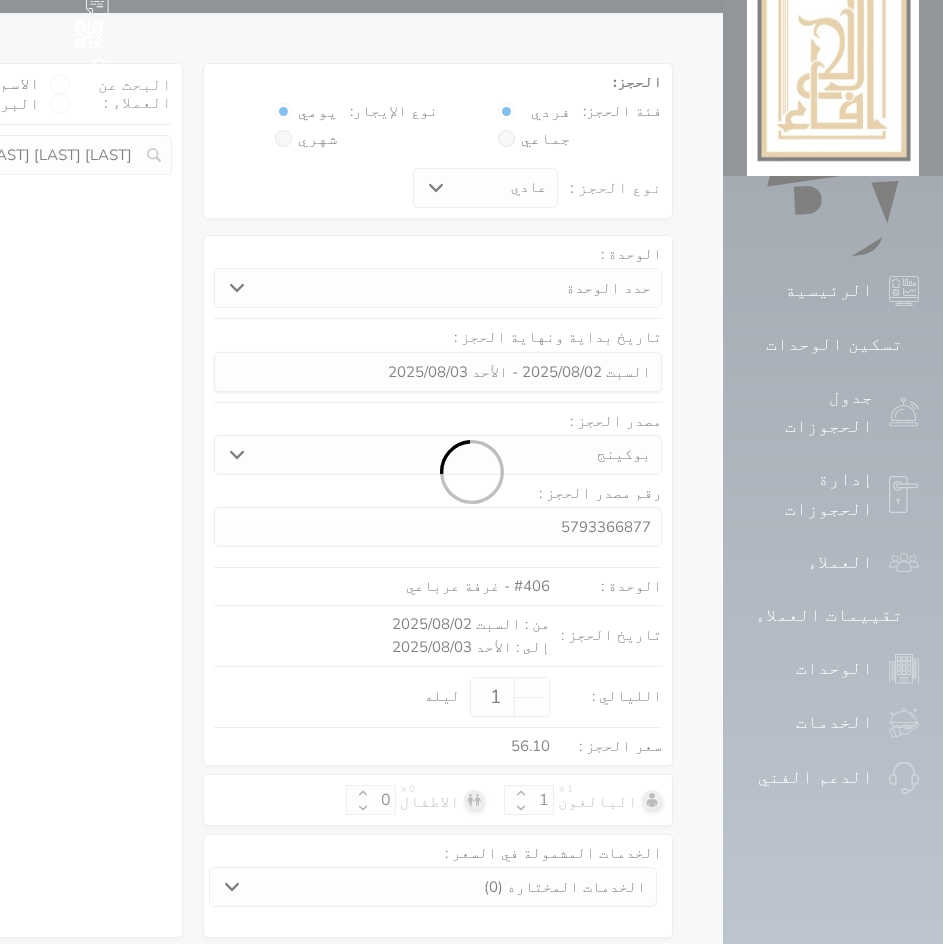 scroll, scrollTop: 310, scrollLeft: 0, axis: vertical 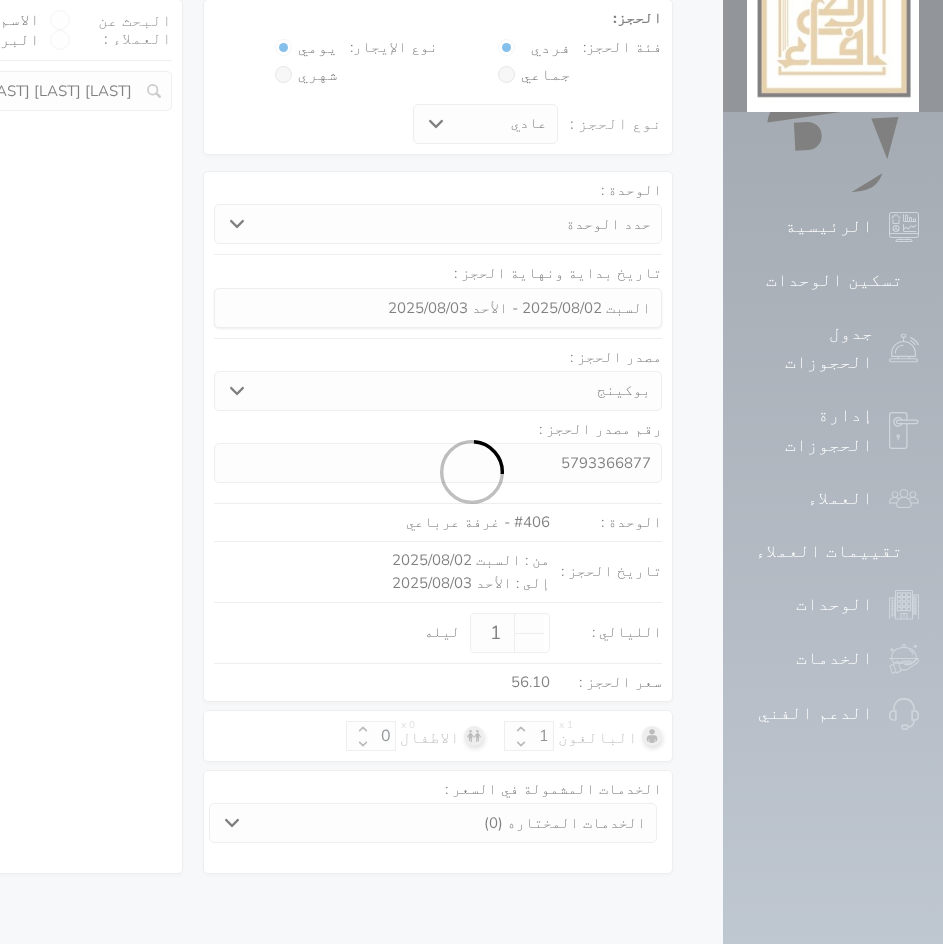 select on "1" 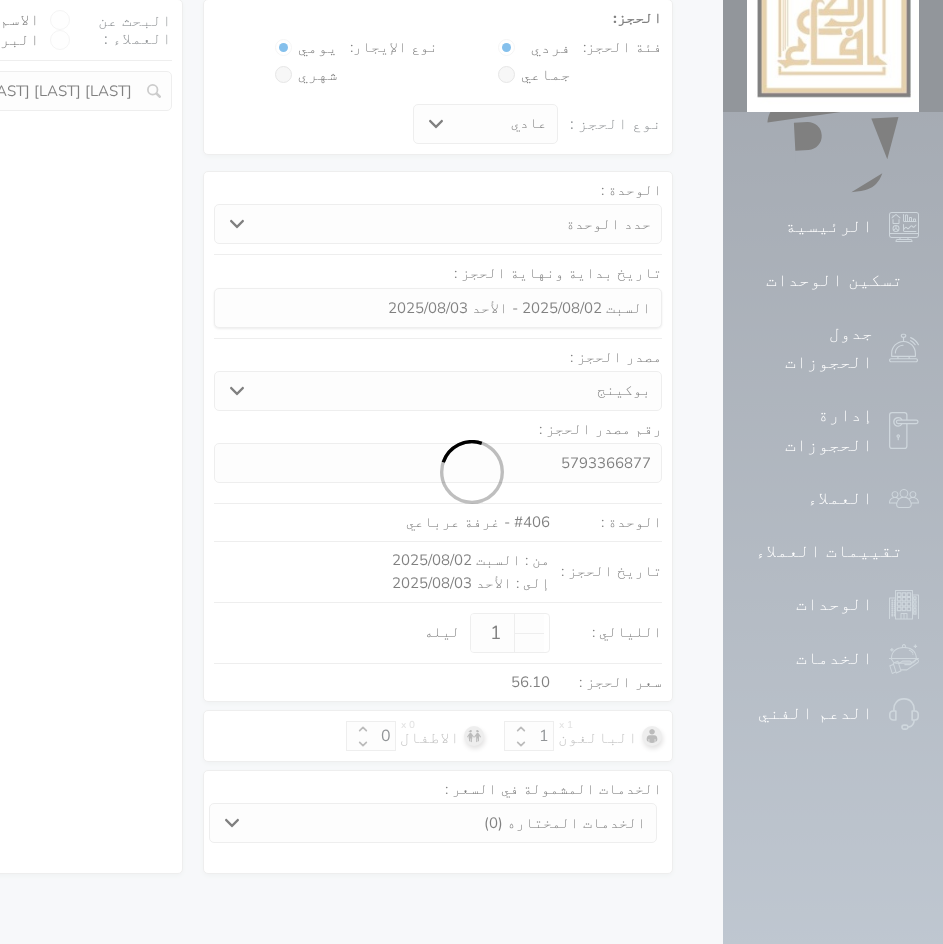 select on "113" 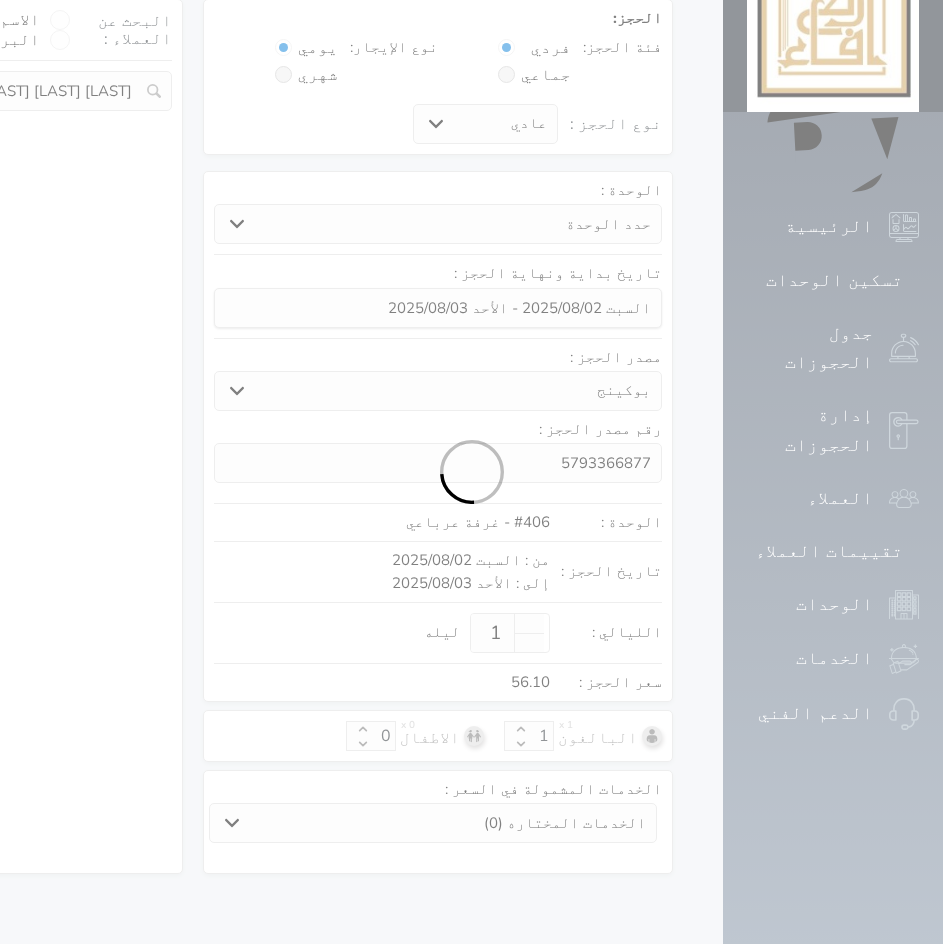 select on "2" 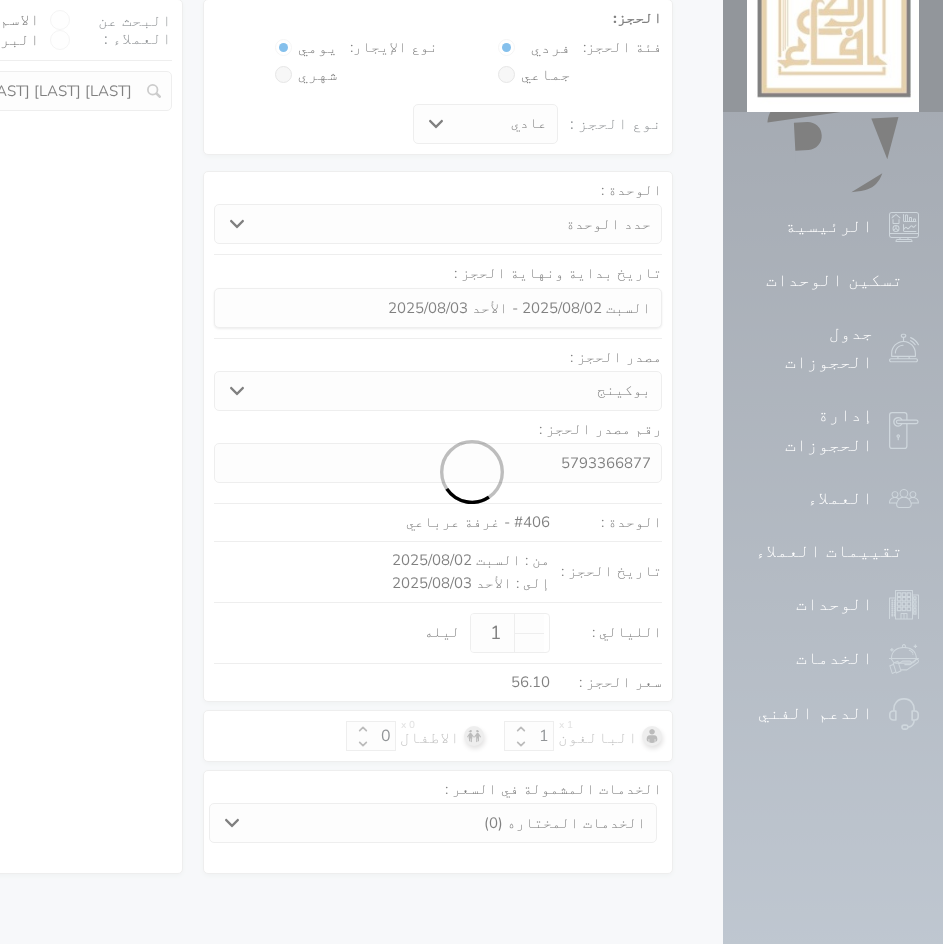 select on "7" 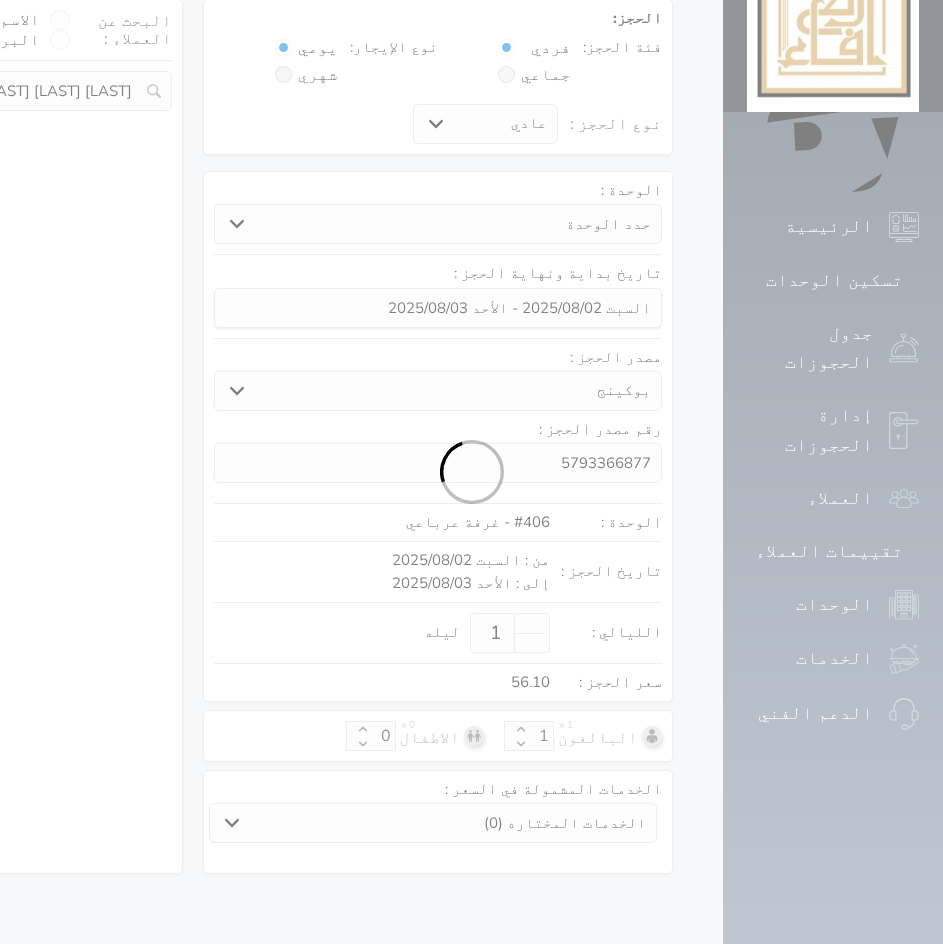 select 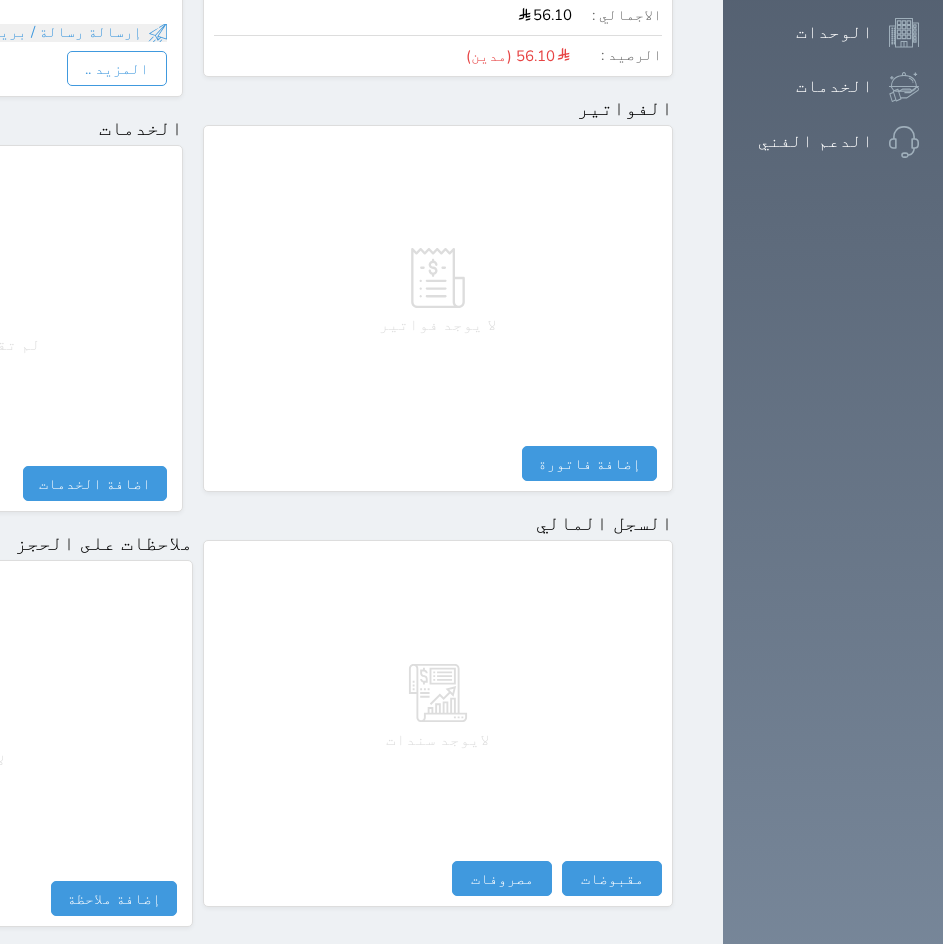 scroll, scrollTop: 809, scrollLeft: 0, axis: vertical 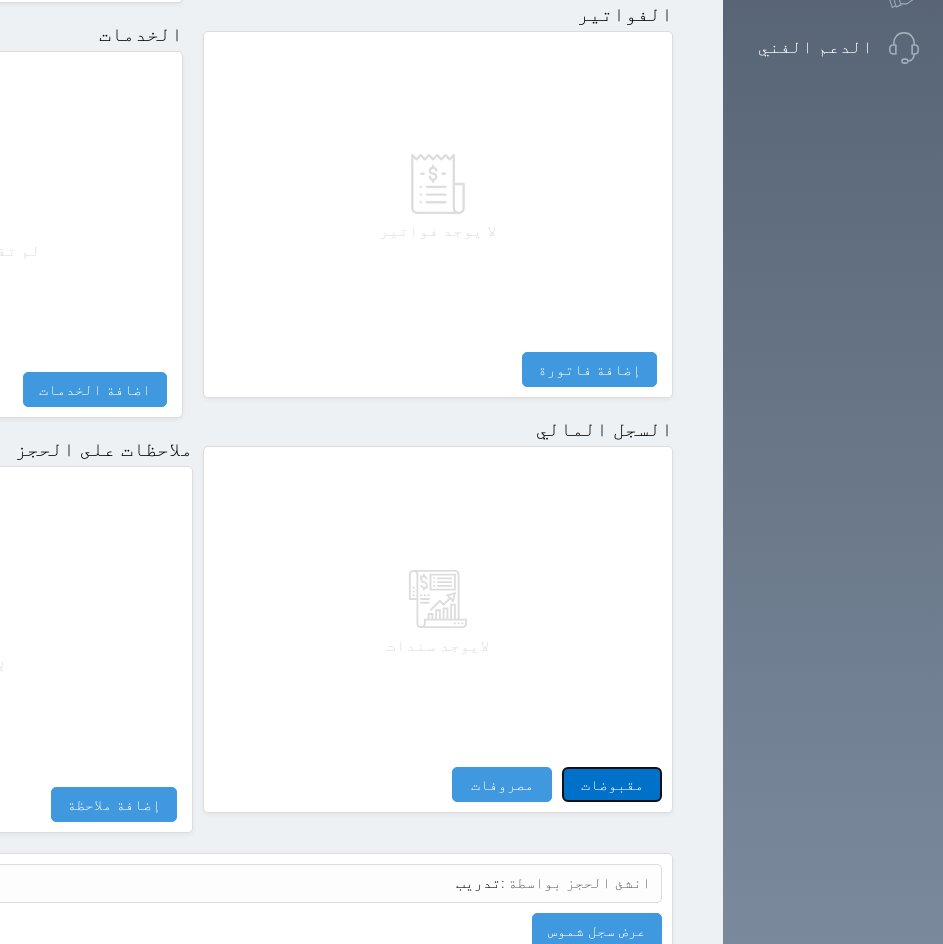 click on "مقبوضات" at bounding box center (612, 784) 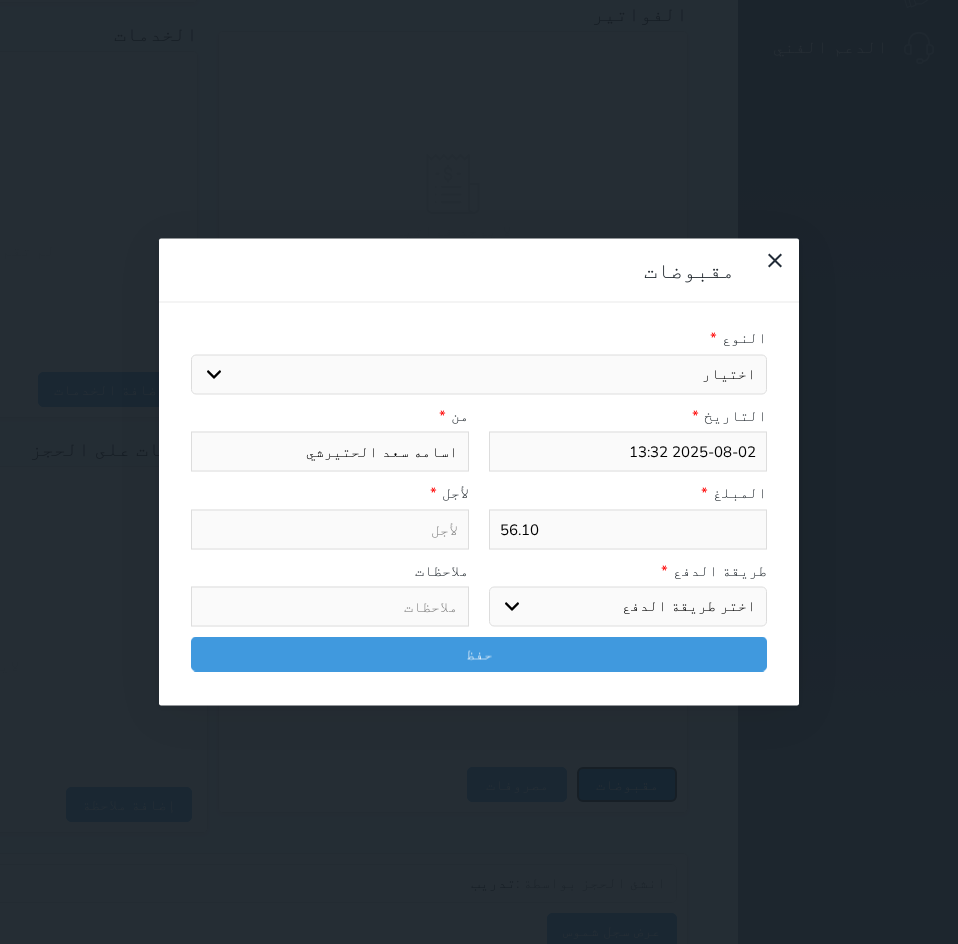 select 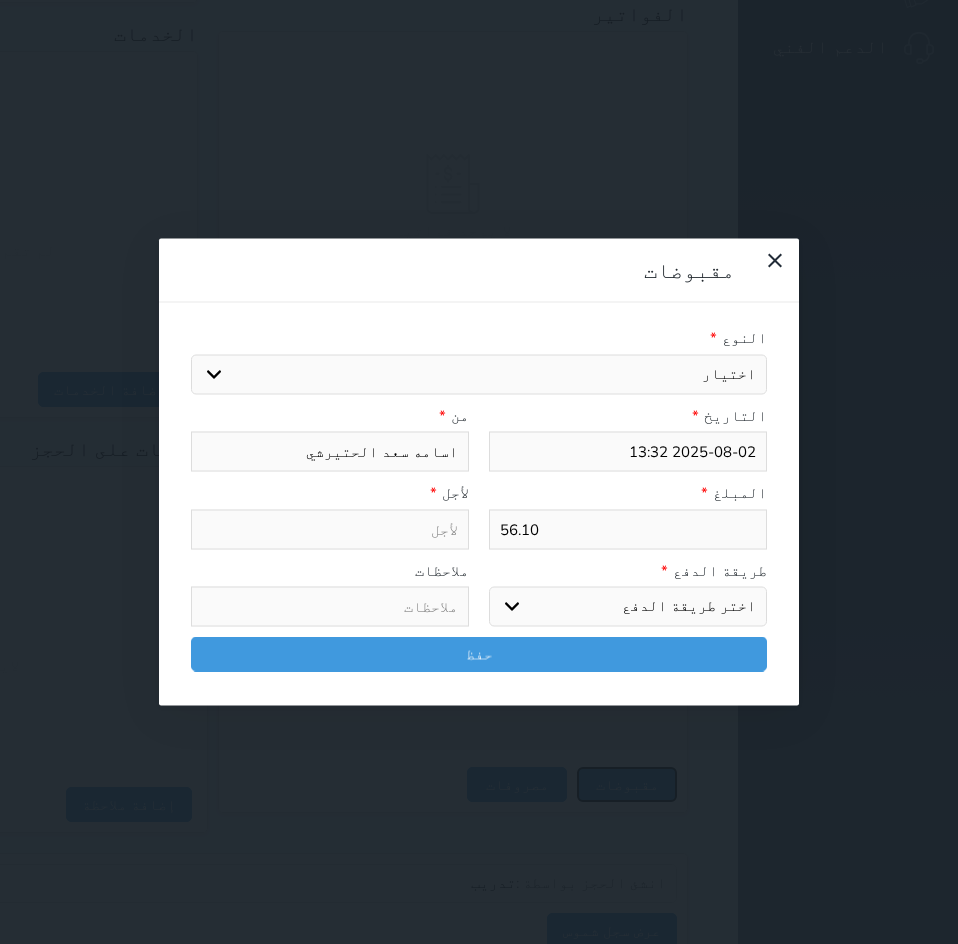 select 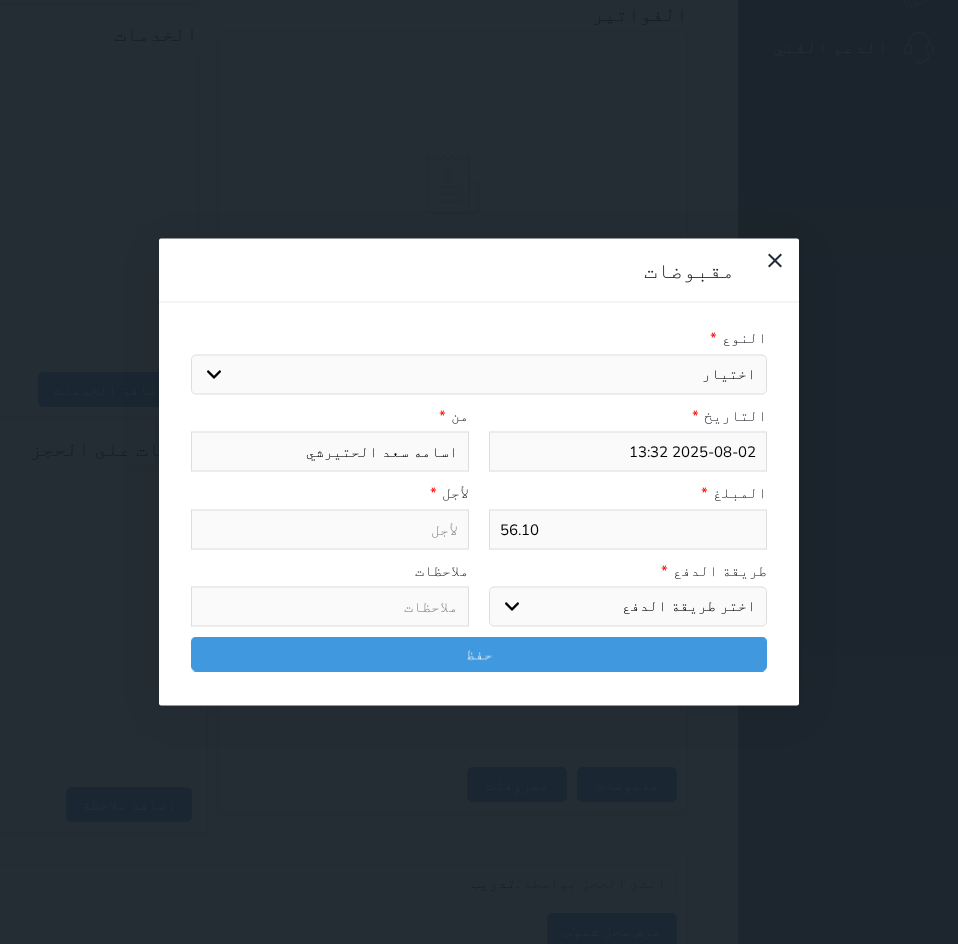 click on "اختيار   مقبوضات عامة قيمة إيجار فواتير تامين عربون آخر مغسلة واي فاي - الإنترنت مواقف السيارات طعام الأغذية والمشروبات مشروبات الإفطار غداء عشاء مخبز و كعك حمام سباحة الصالة الرياضية سرير إضافي بدل تلفيات" at bounding box center [479, 374] 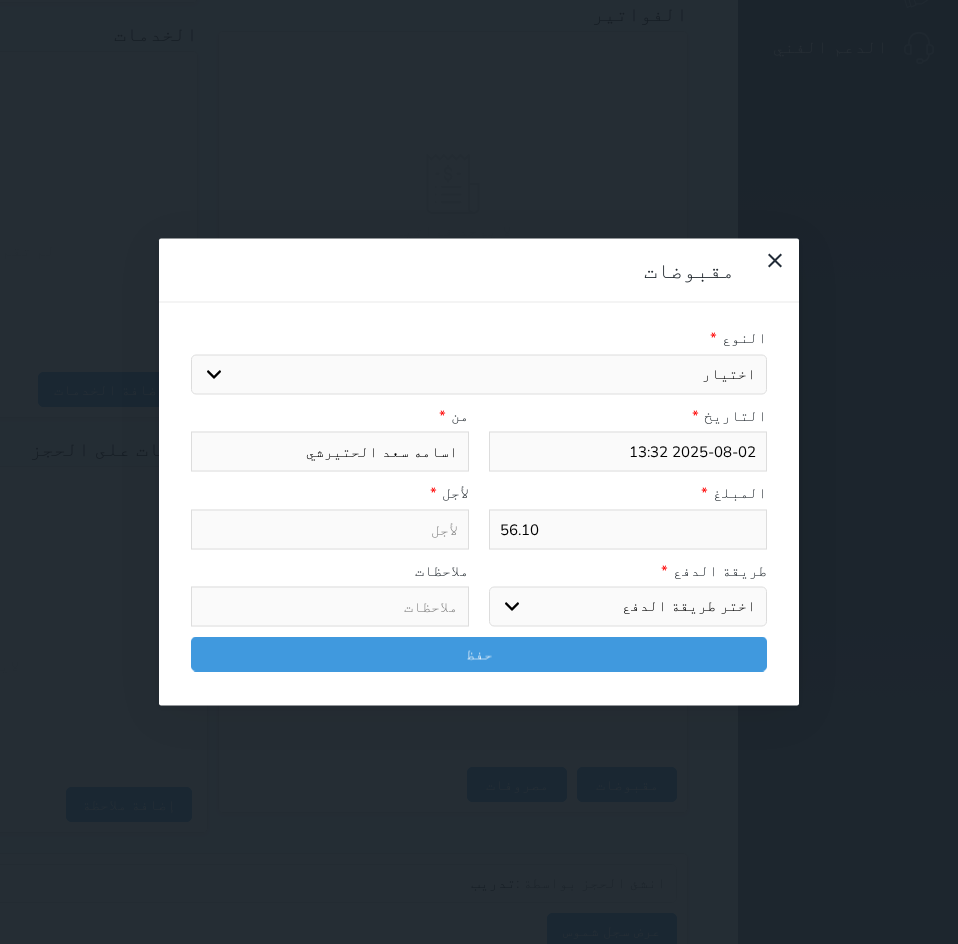 select on "142979" 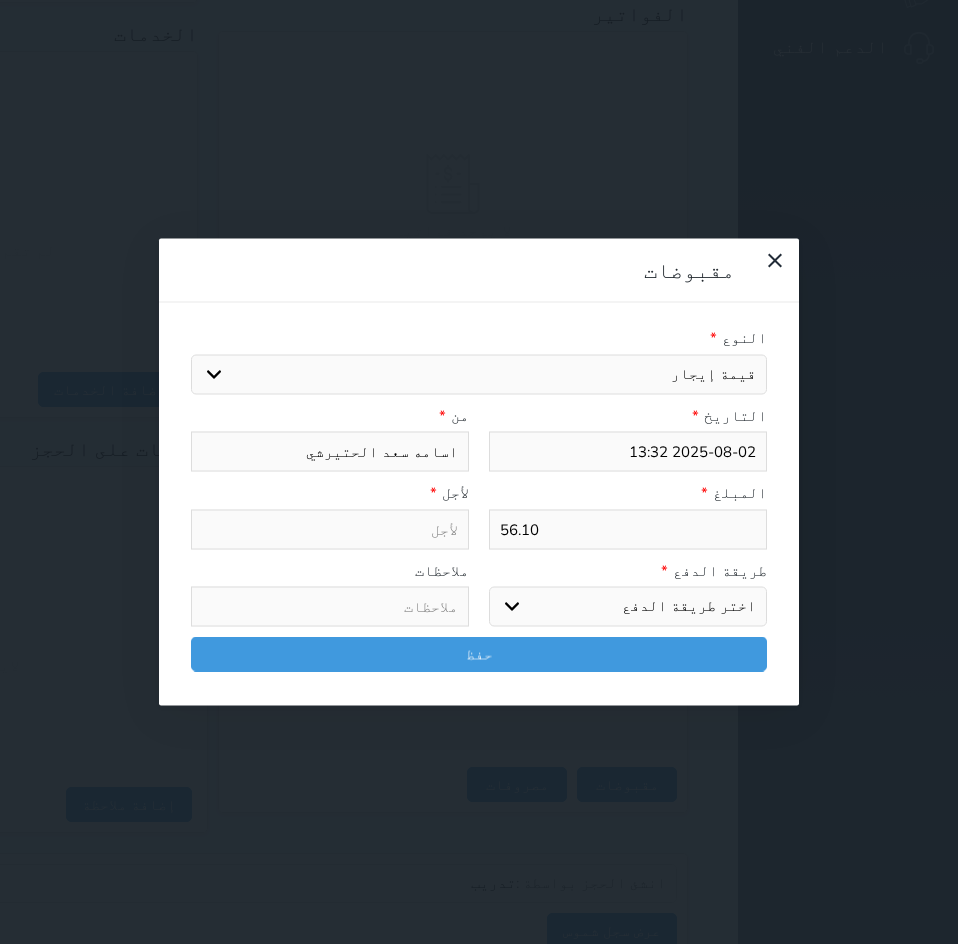 click on "اختيار   مقبوضات عامة قيمة إيجار فواتير تامين عربون آخر مغسلة واي فاي - الإنترنت مواقف السيارات طعام الأغذية والمشروبات مشروبات الإفطار غداء عشاء مخبز و كعك حمام سباحة الصالة الرياضية سرير إضافي بدل تلفيات" at bounding box center (479, 374) 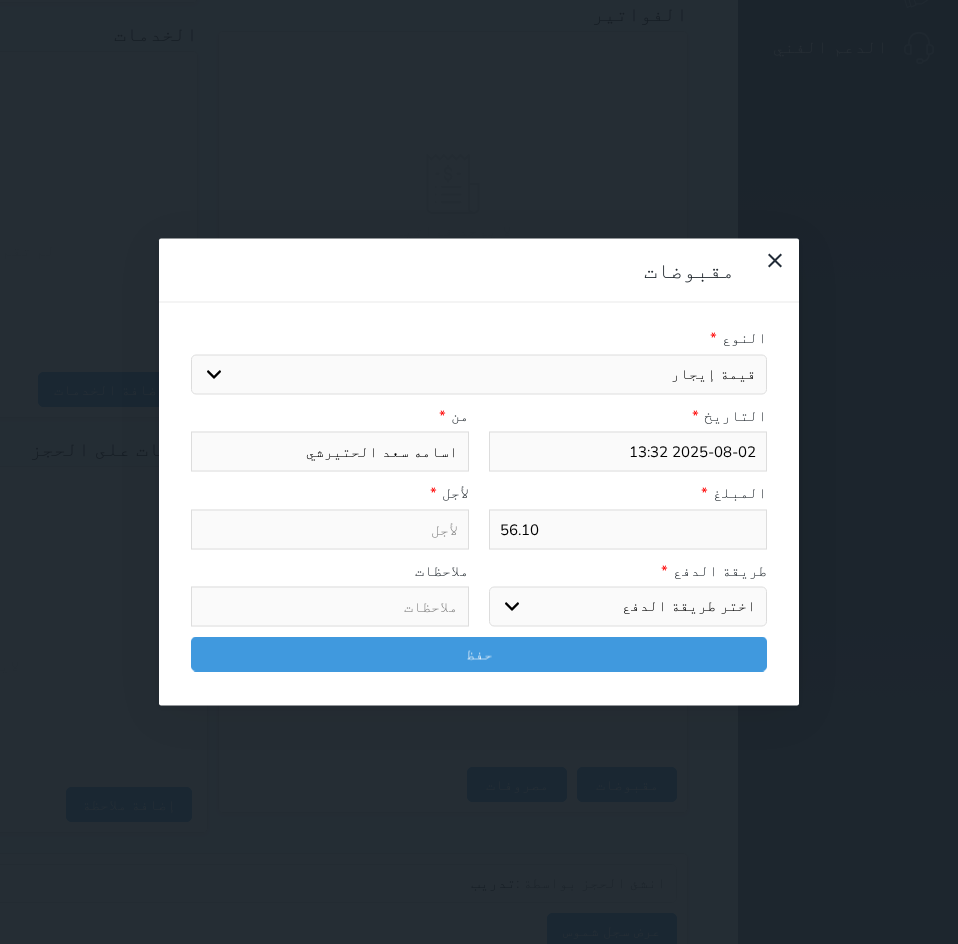 type on "قيمة إيجار - الوحدة - 406" 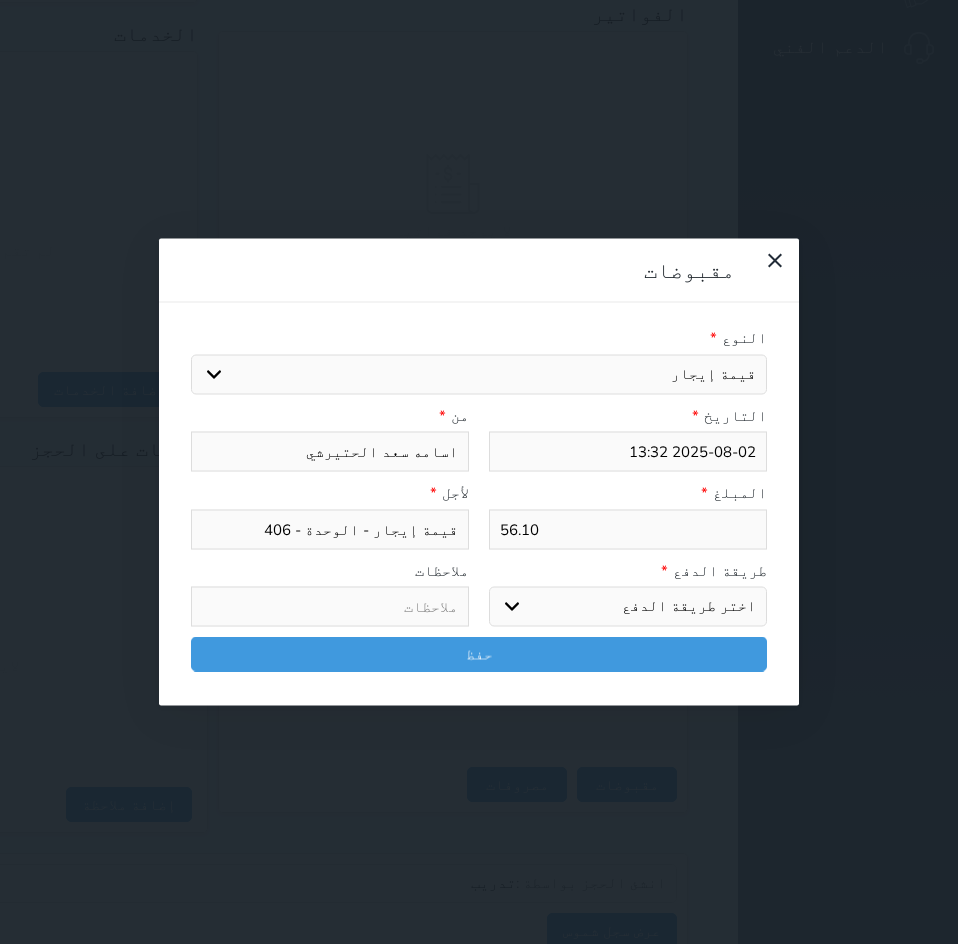 click on "اختر طريقة الدفع   دفع نقدى   تحويل بنكى   مدى   بطاقة ائتمان   آجل" at bounding box center (628, 607) 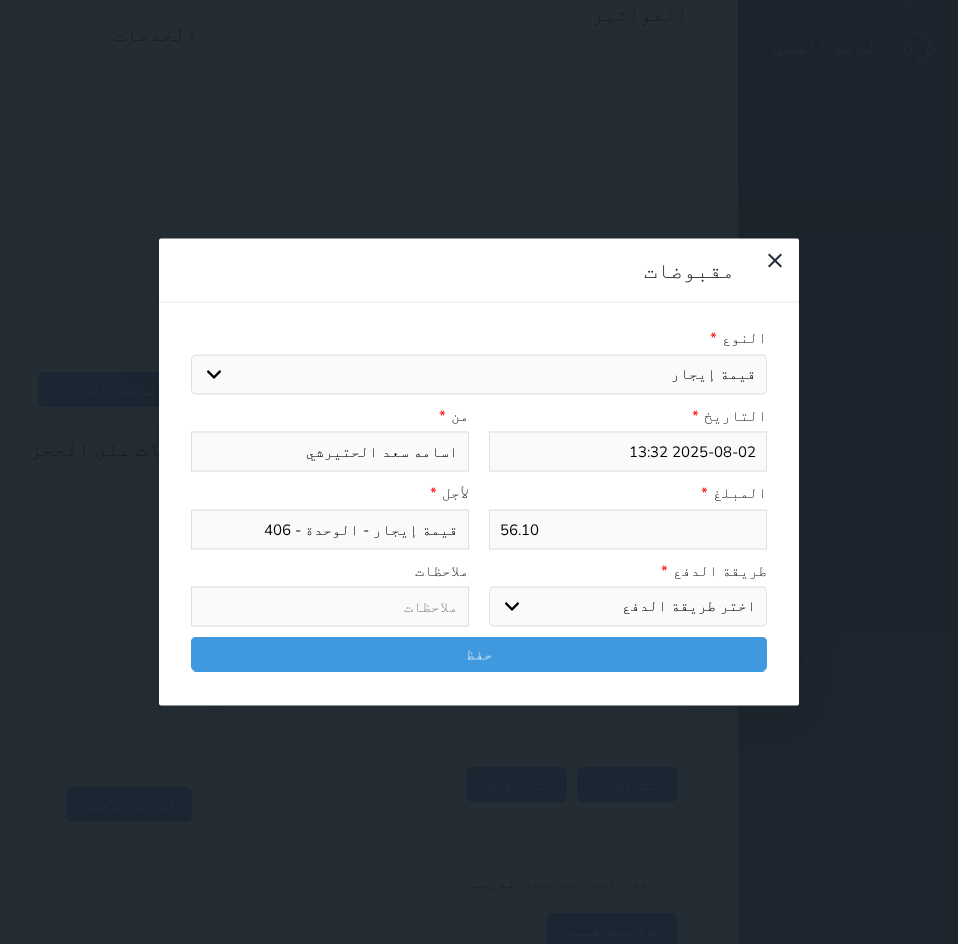select on "mada" 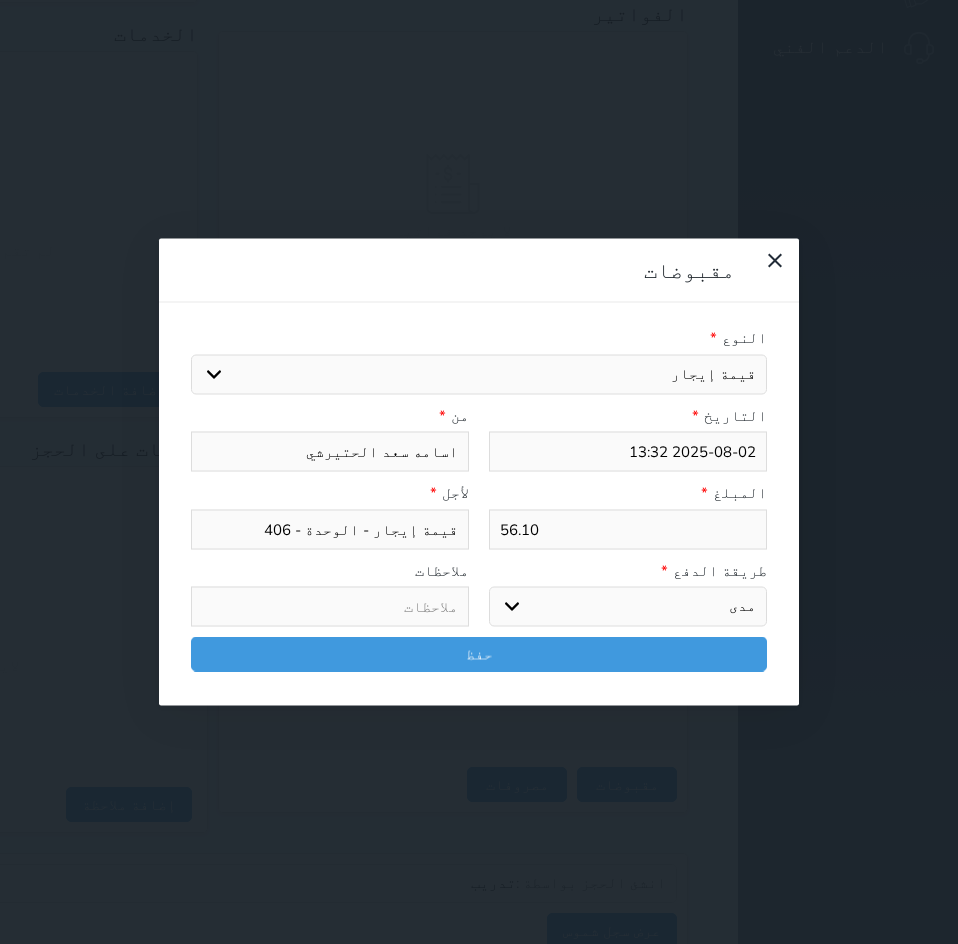 click on "اختر طريقة الدفع   دفع نقدى   تحويل بنكى   مدى   بطاقة ائتمان   آجل" at bounding box center [628, 607] 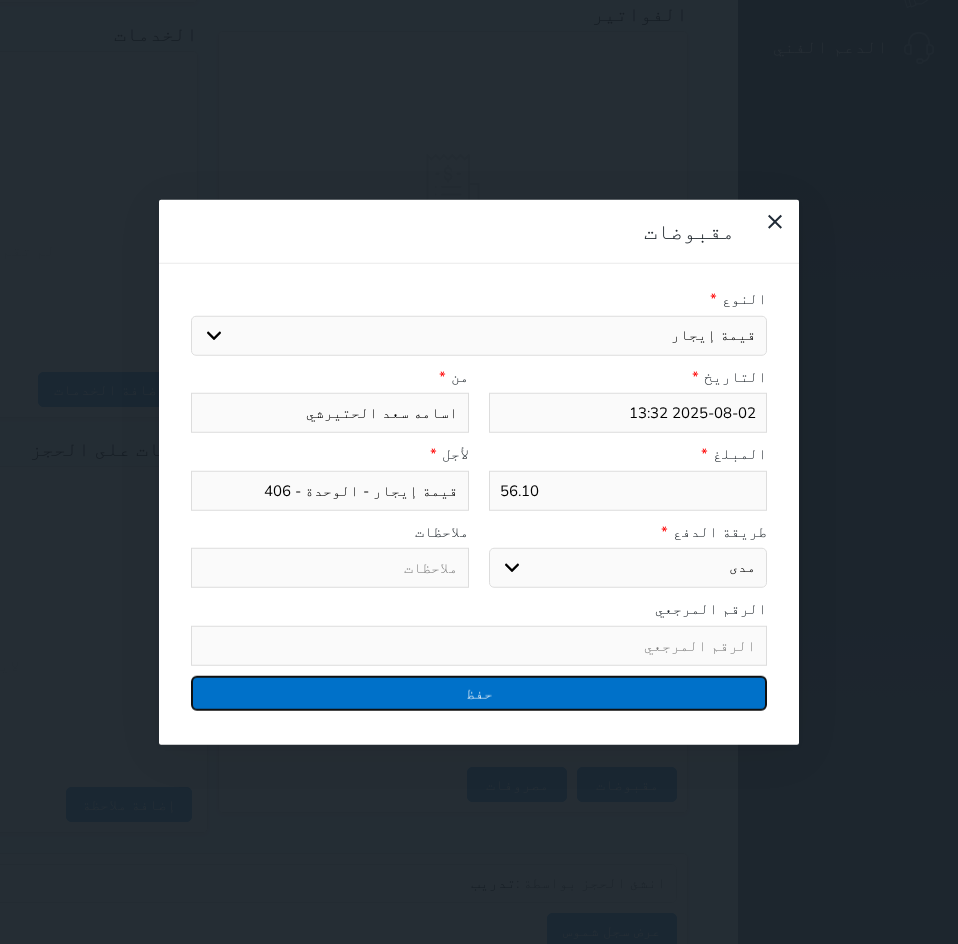 click on "حفظ" at bounding box center [479, 692] 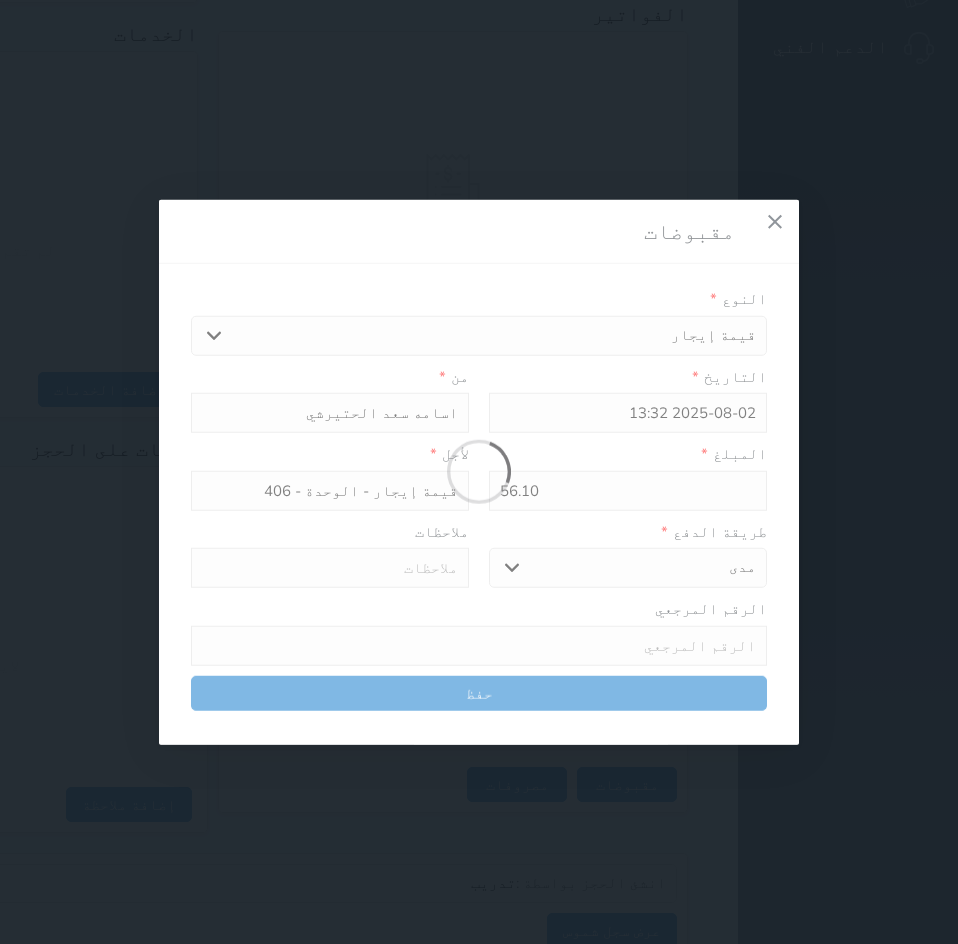 select 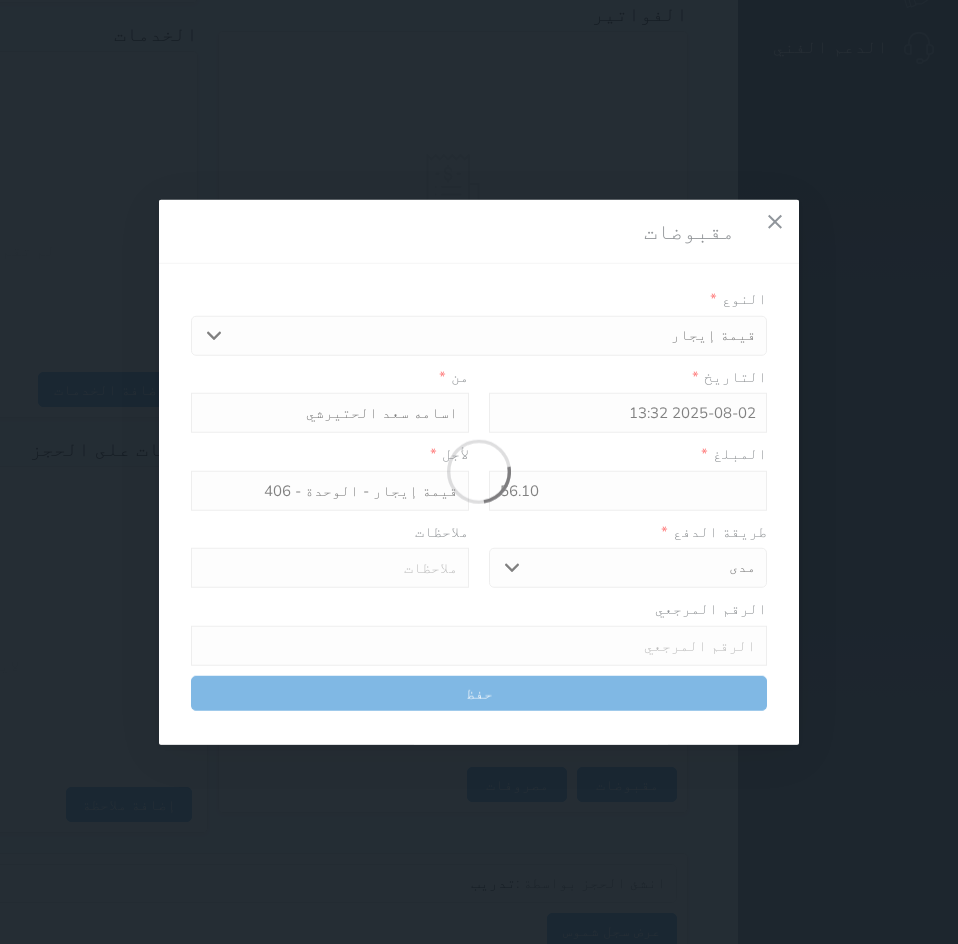 type 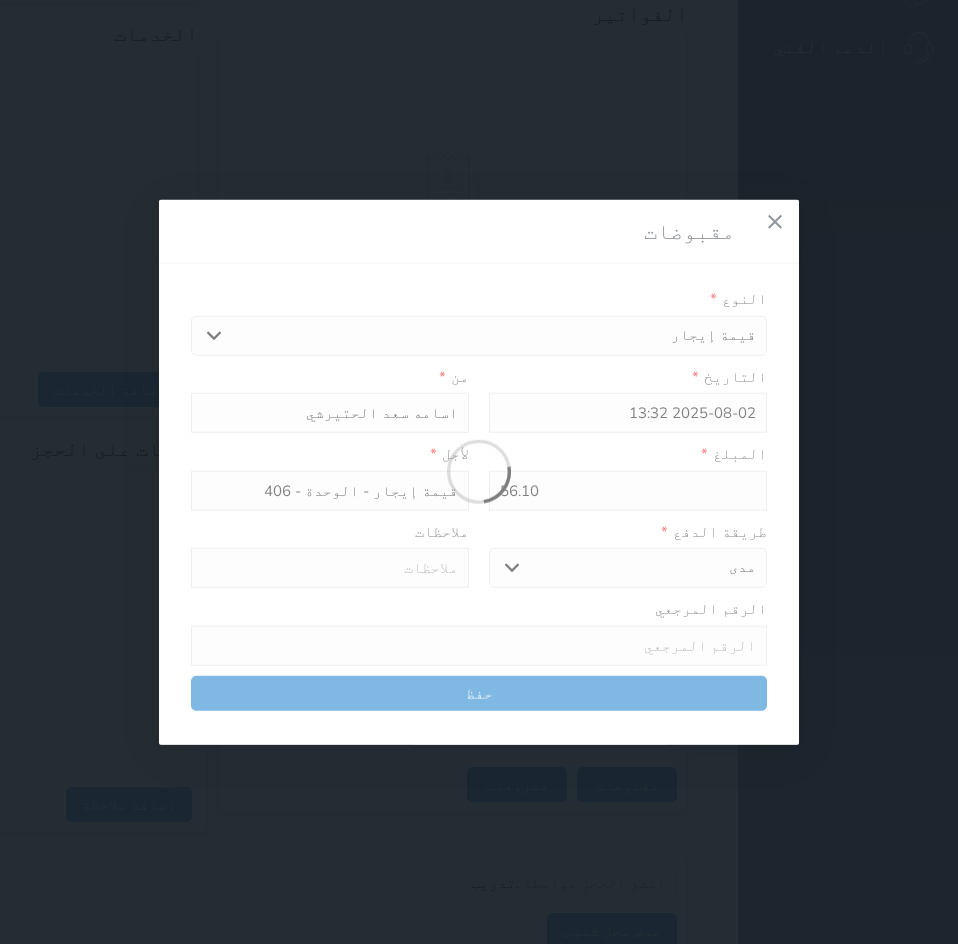type on "0" 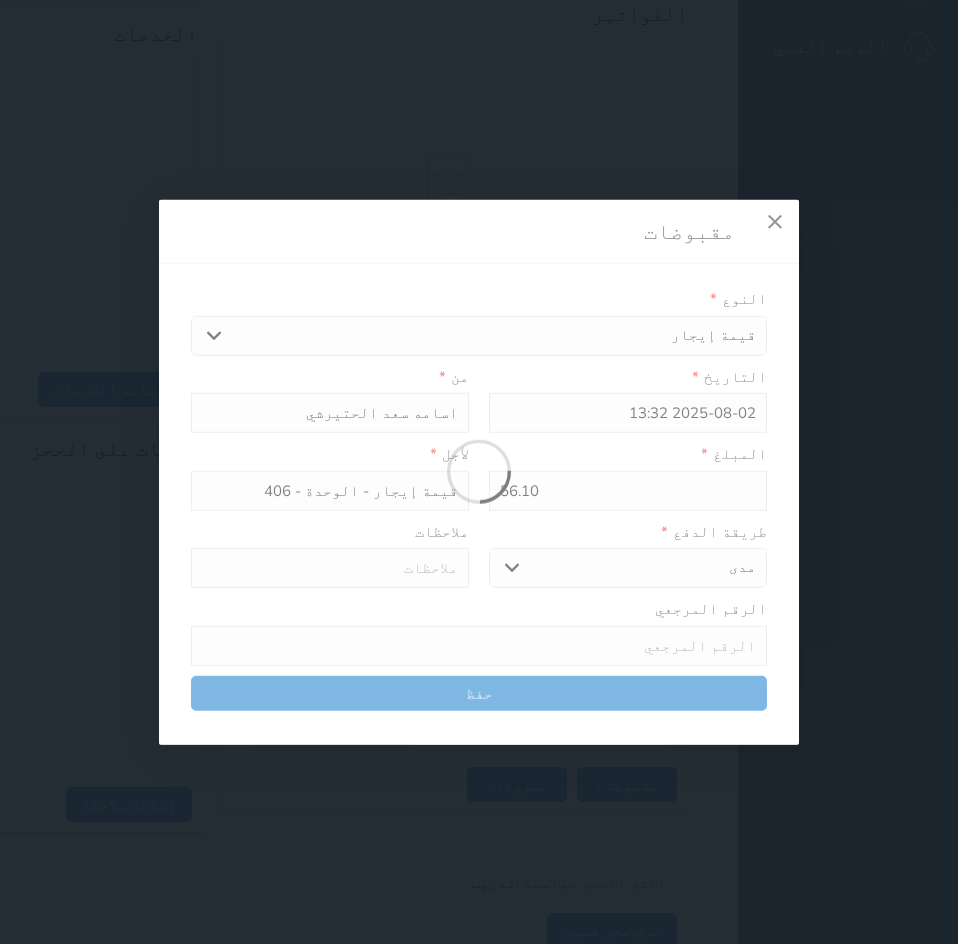 select 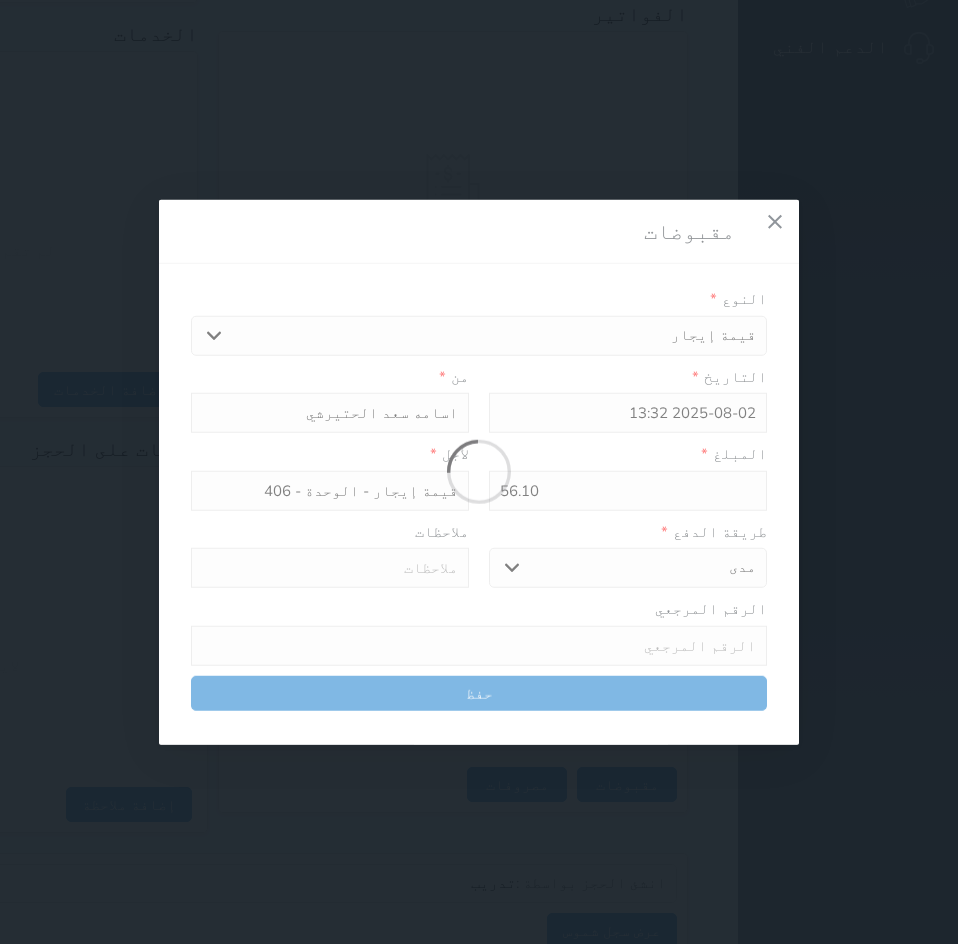 type on "0" 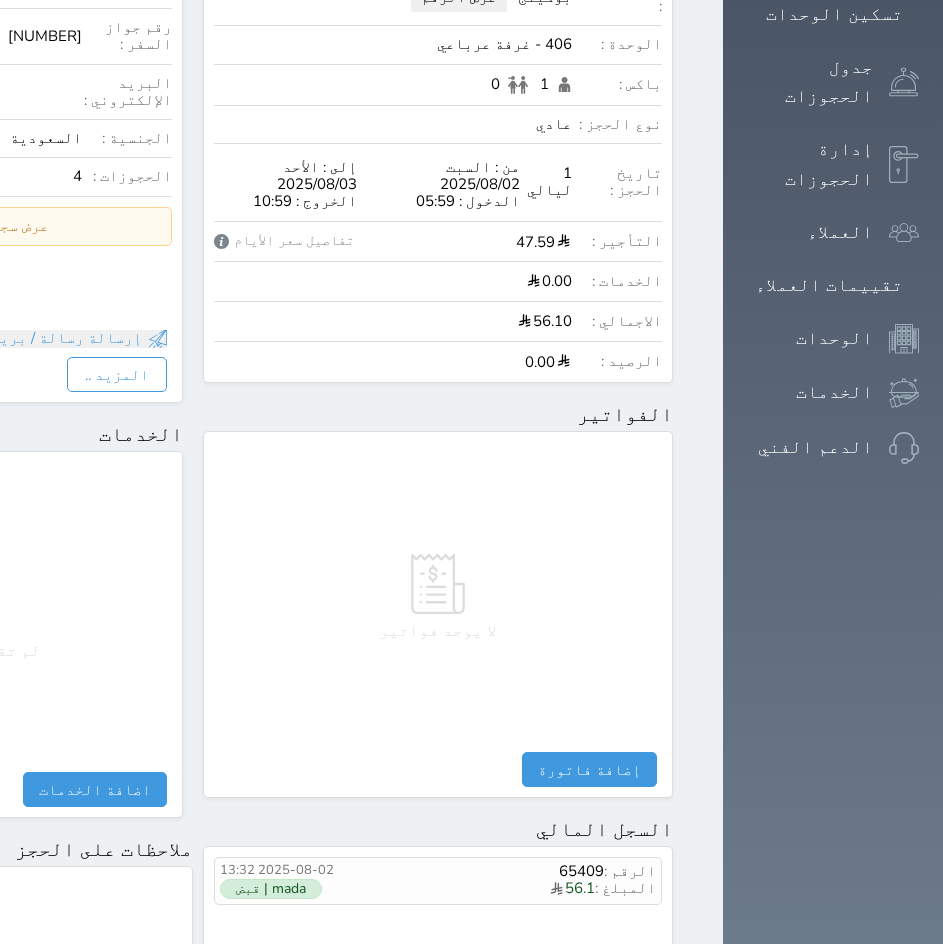 scroll, scrollTop: 709, scrollLeft: 0, axis: vertical 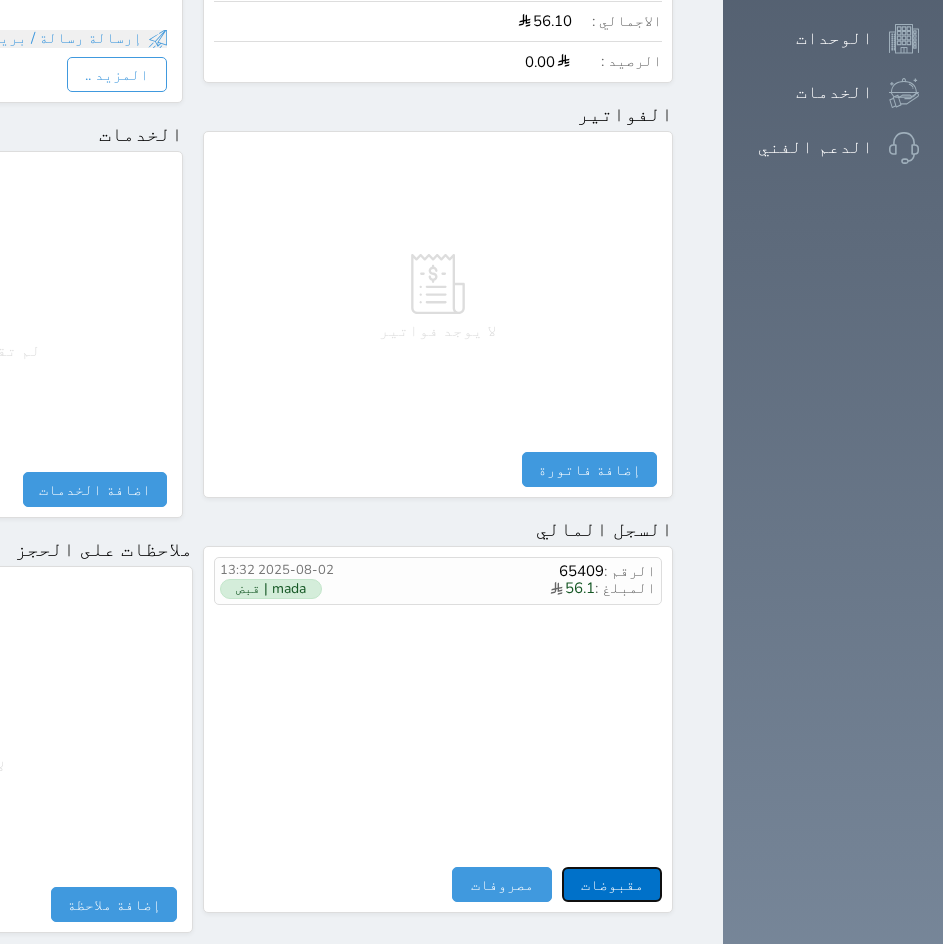 click on "مقبوضات" at bounding box center [612, 884] 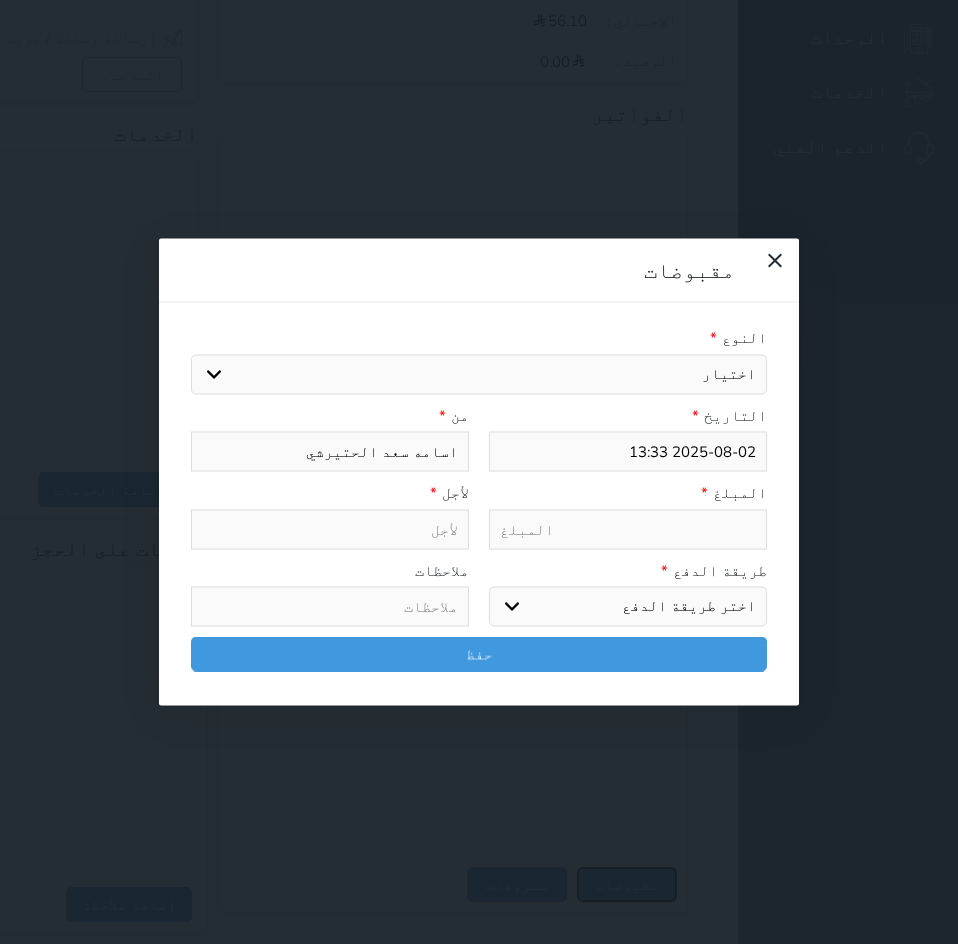 select 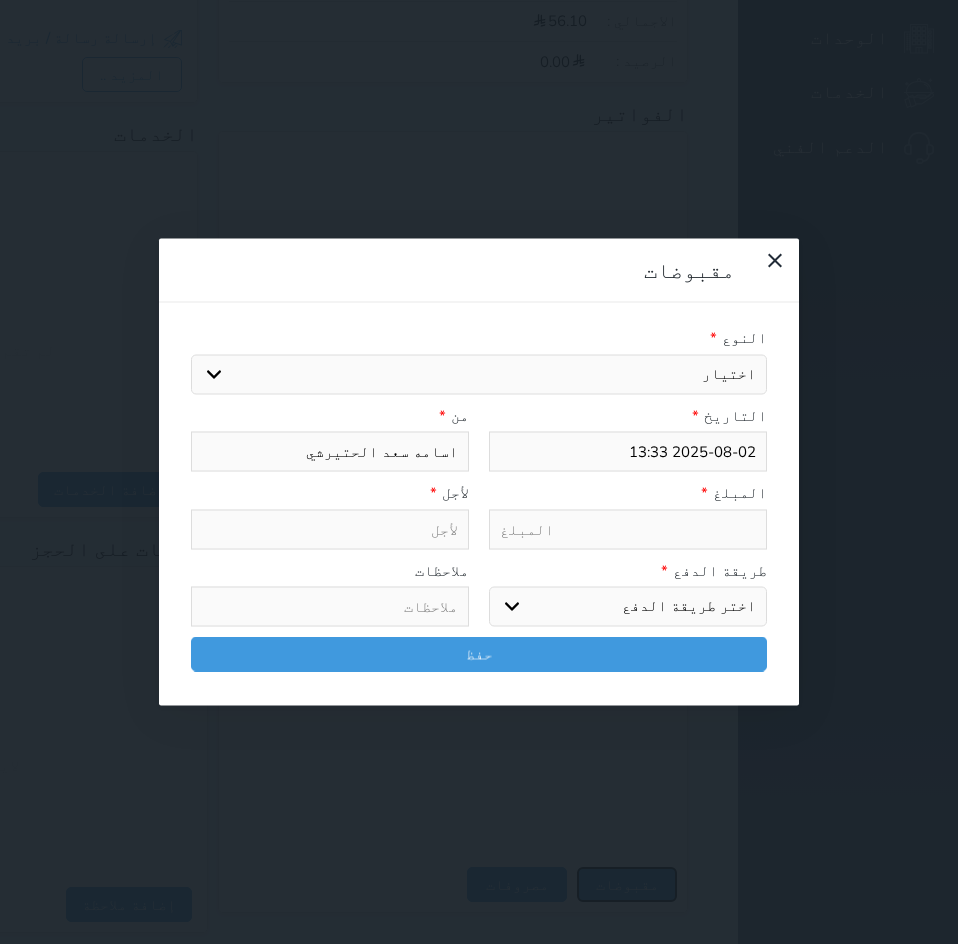 select 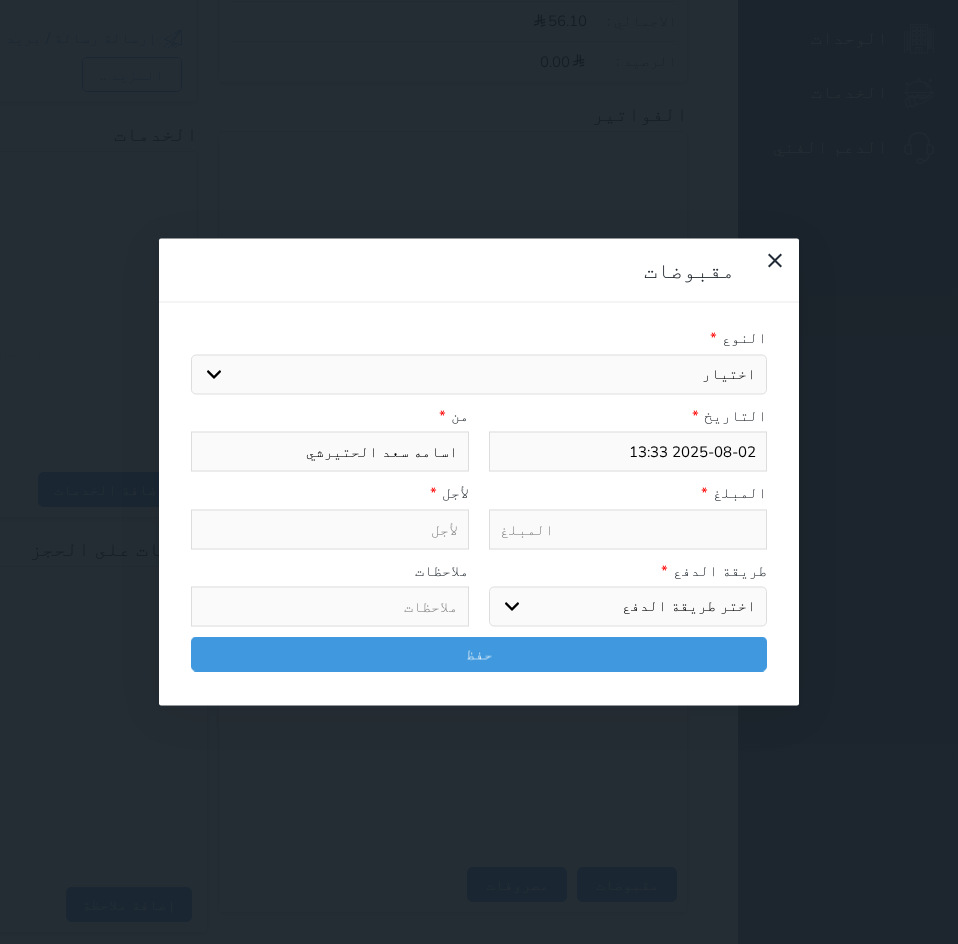 click on "اختيار   مقبوضات عامة قيمة إيجار فواتير تامين عربون آخر مغسلة واي فاي - الإنترنت مواقف السيارات طعام الأغذية والمشروبات مشروبات الإفطار غداء عشاء مخبز و كعك حمام سباحة الصالة الرياضية سرير إضافي بدل تلفيات" at bounding box center [479, 374] 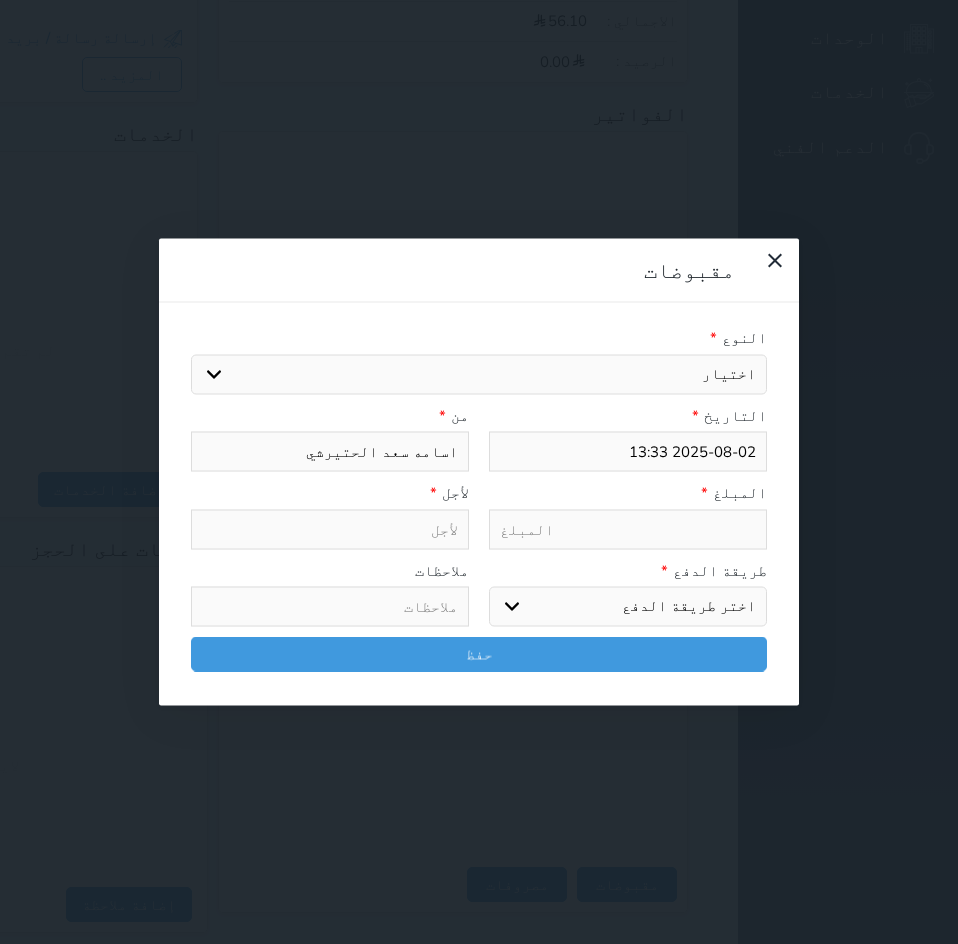 select on "142983" 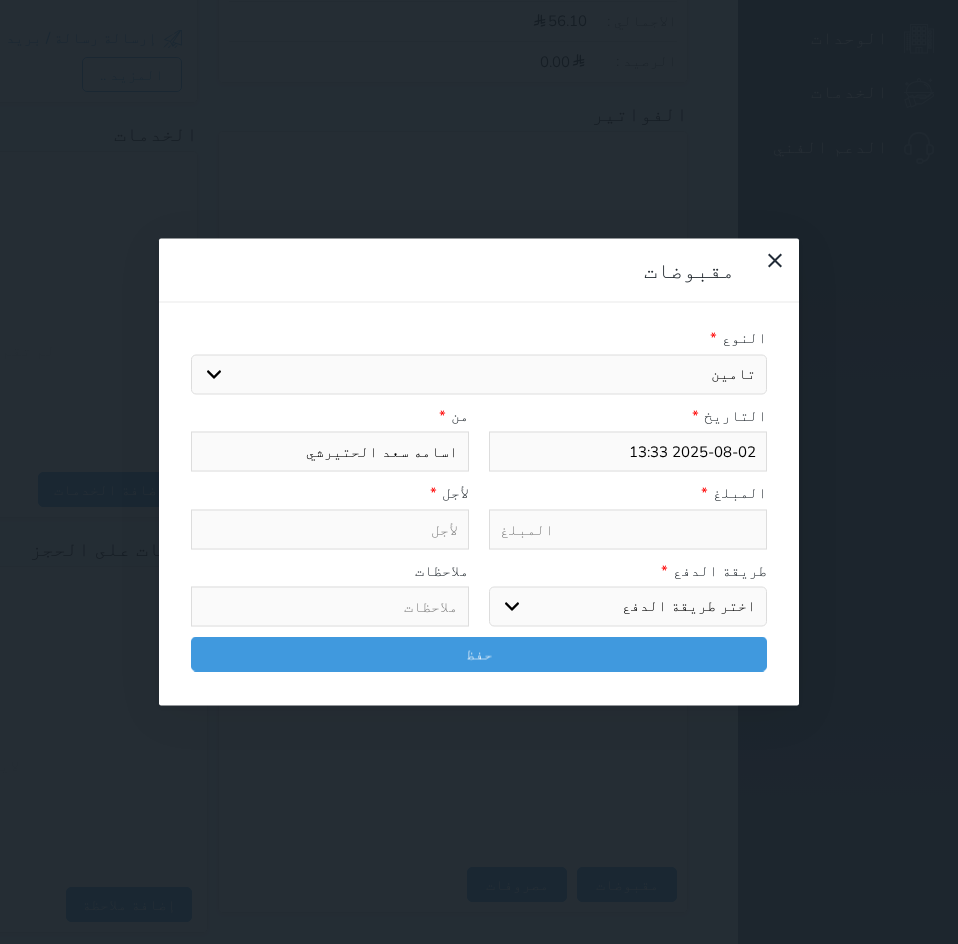 click on "اختيار   مقبوضات عامة قيمة إيجار فواتير تامين عربون آخر مغسلة واي فاي - الإنترنت مواقف السيارات طعام الأغذية والمشروبات مشروبات الإفطار غداء عشاء مخبز و كعك حمام سباحة الصالة الرياضية سرير إضافي بدل تلفيات" at bounding box center (479, 374) 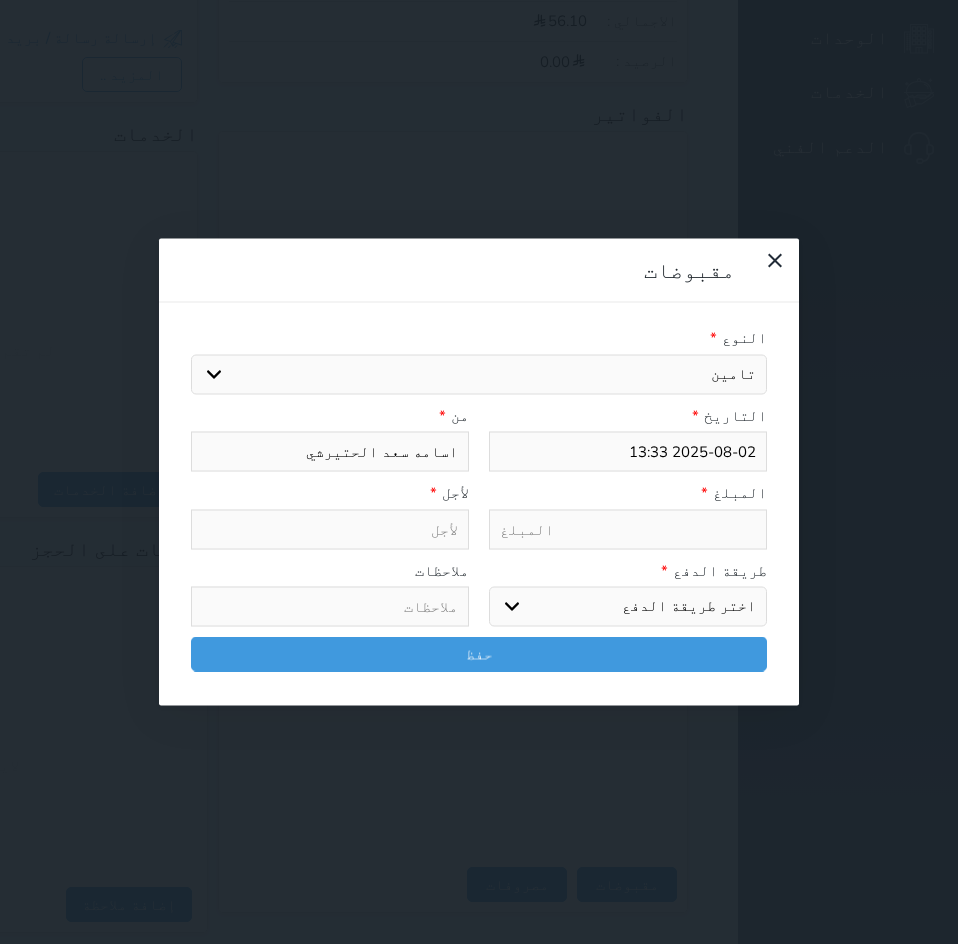 select 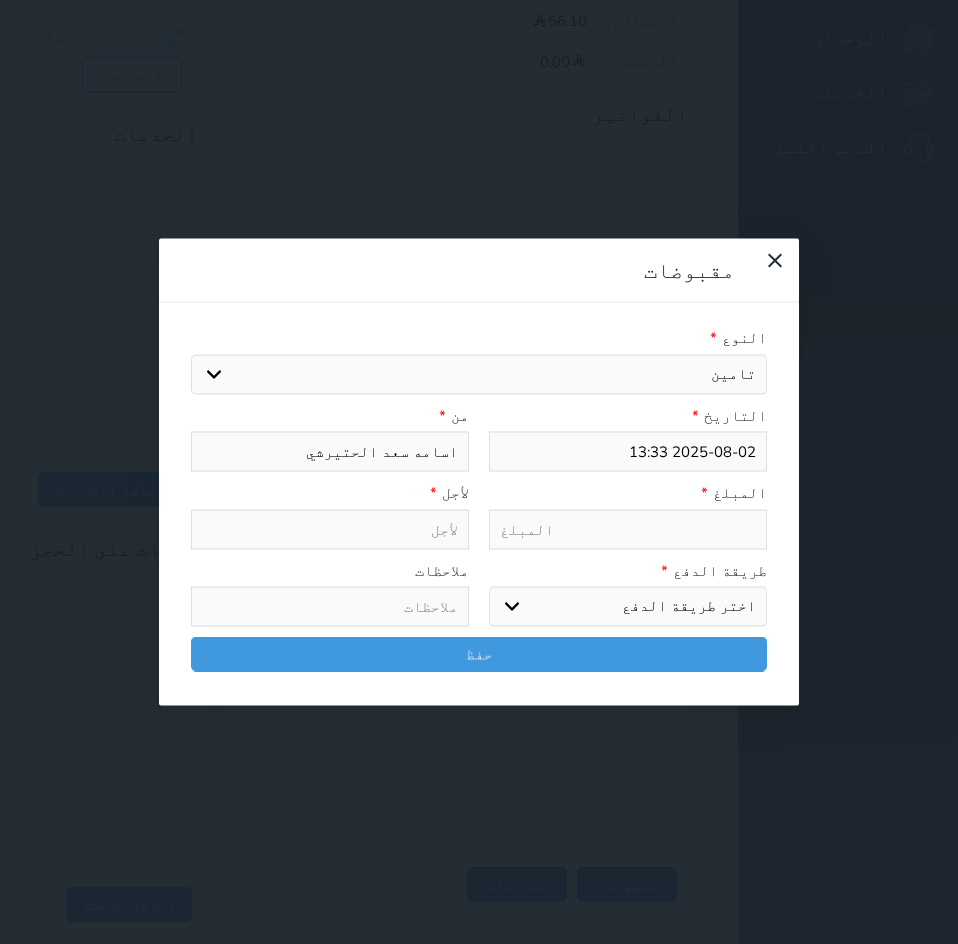 type on "تامين - الوحدة - 406" 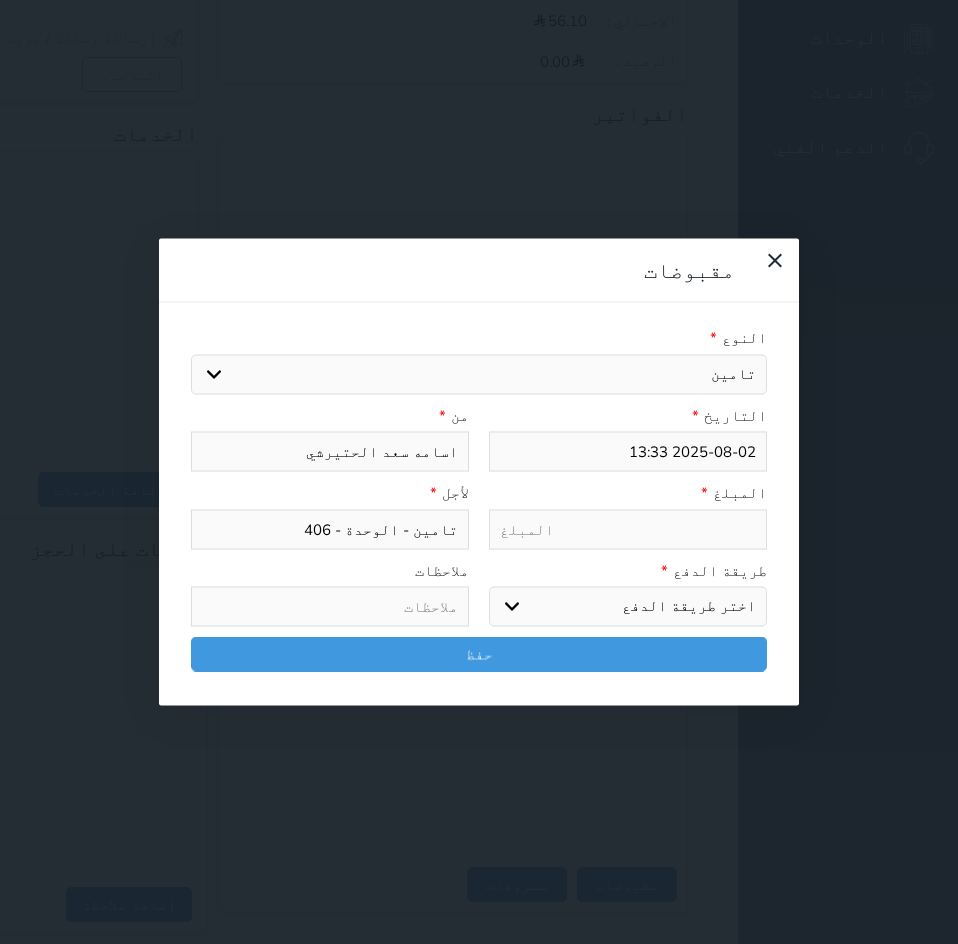 click at bounding box center [628, 529] 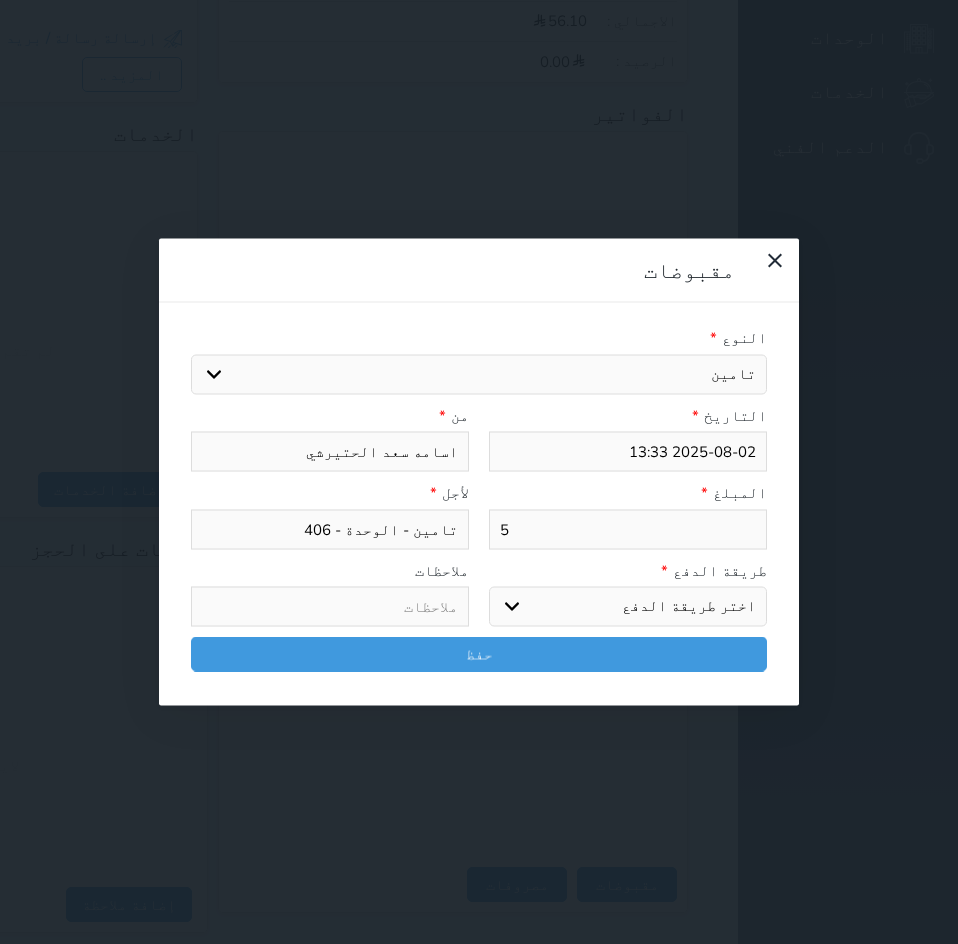 type on "50" 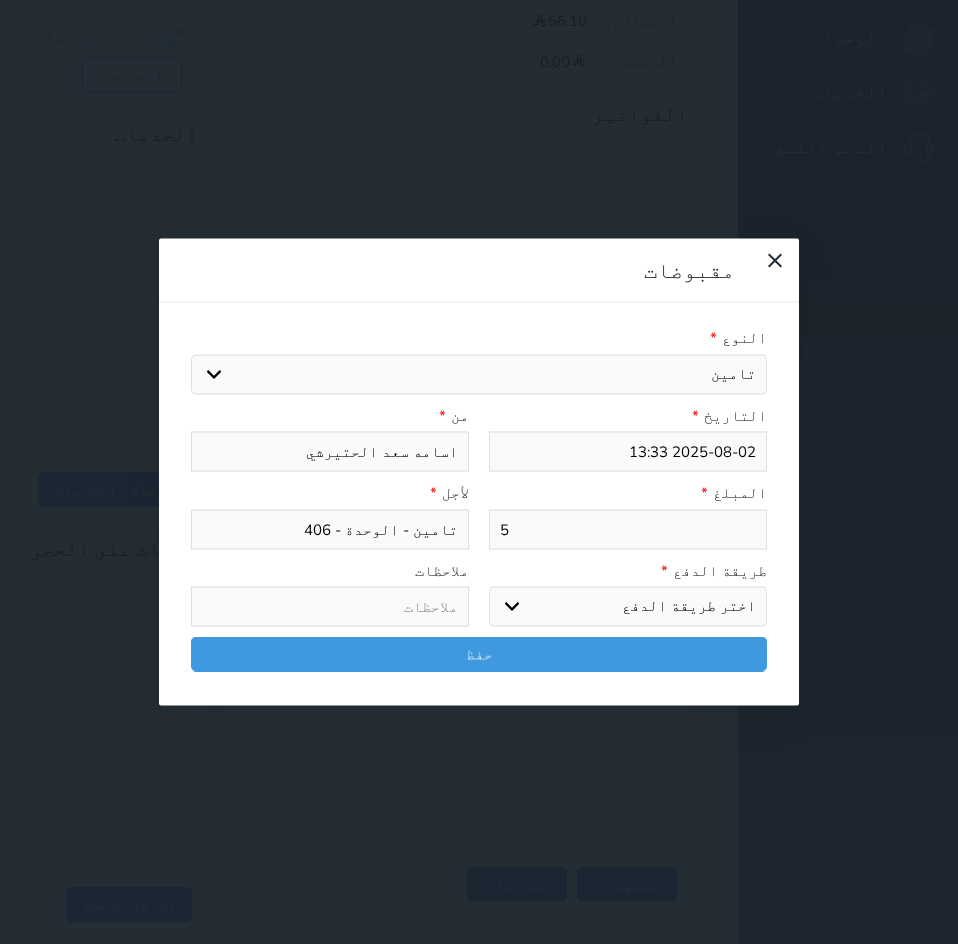 select 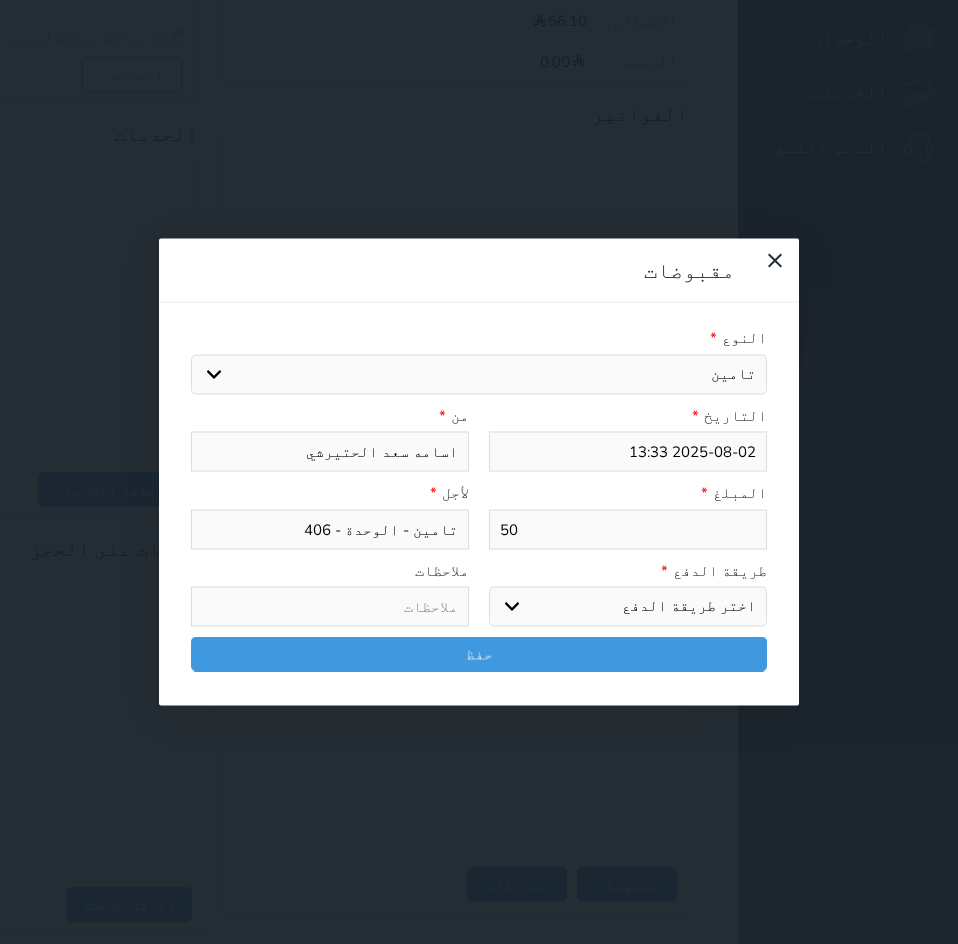 type on "50" 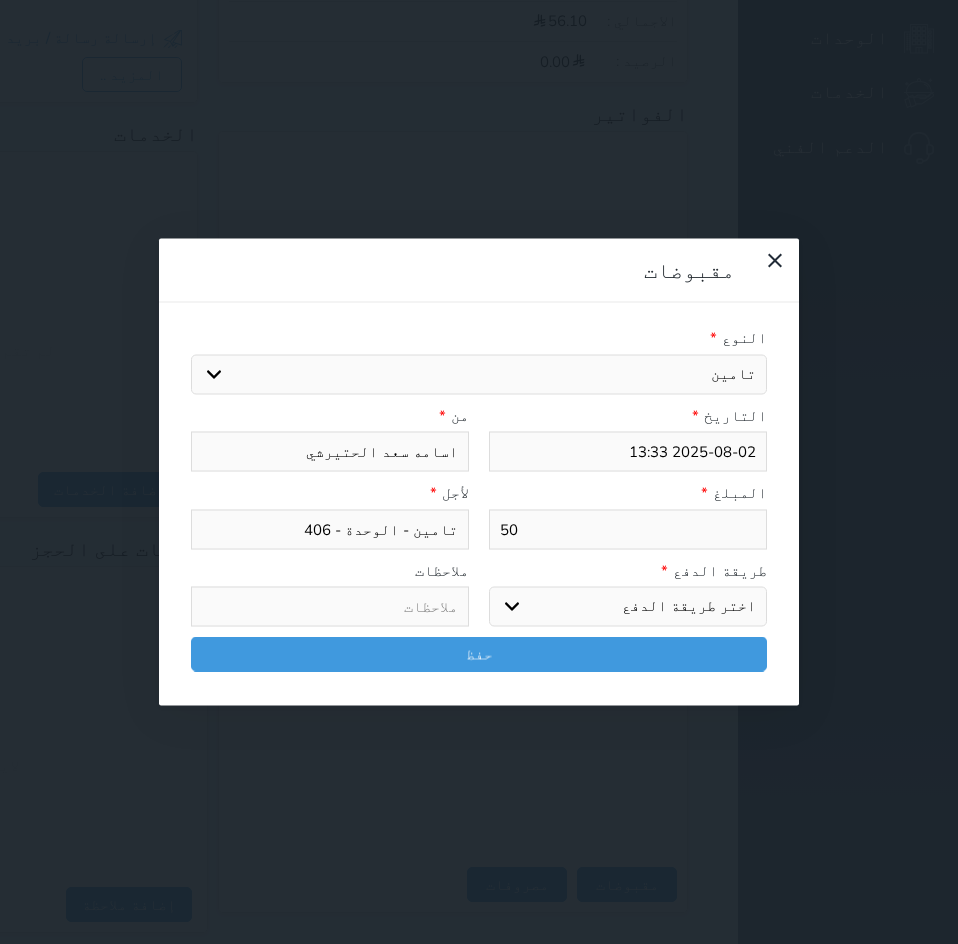 select on "mada" 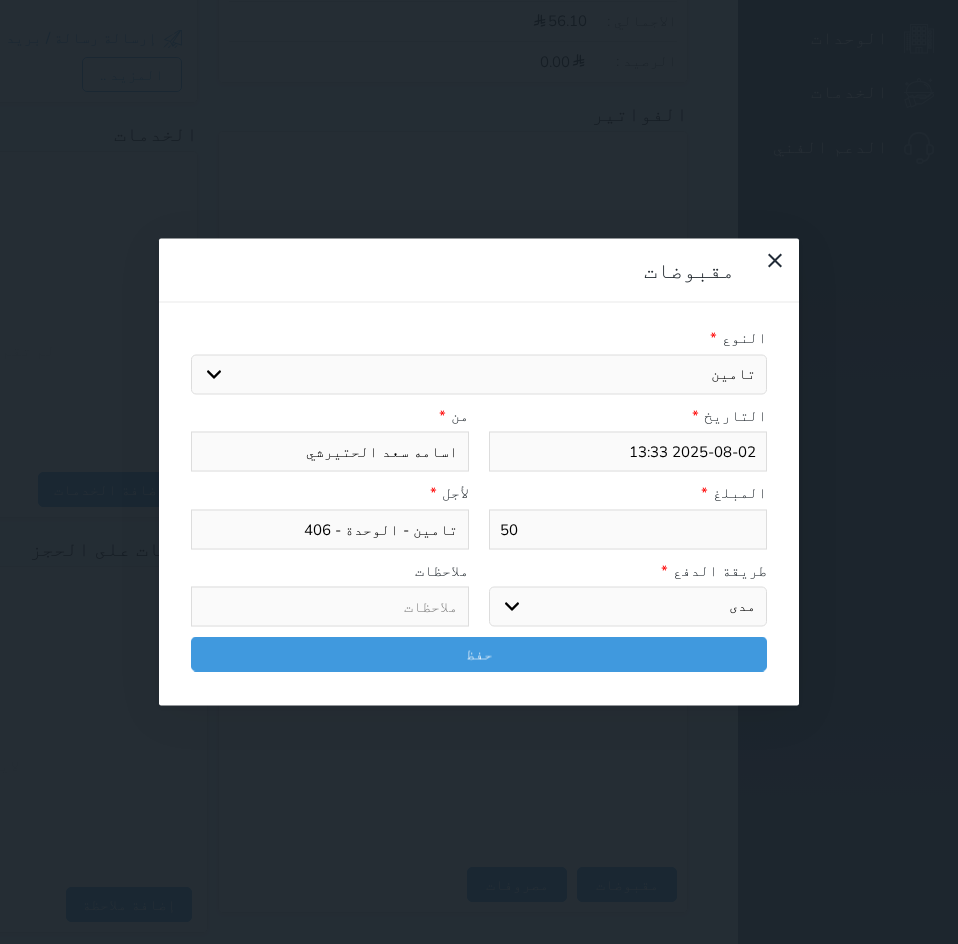click on "اختر طريقة الدفع   دفع نقدى   تحويل بنكى   مدى   بطاقة ائتمان   آجل" at bounding box center (628, 607) 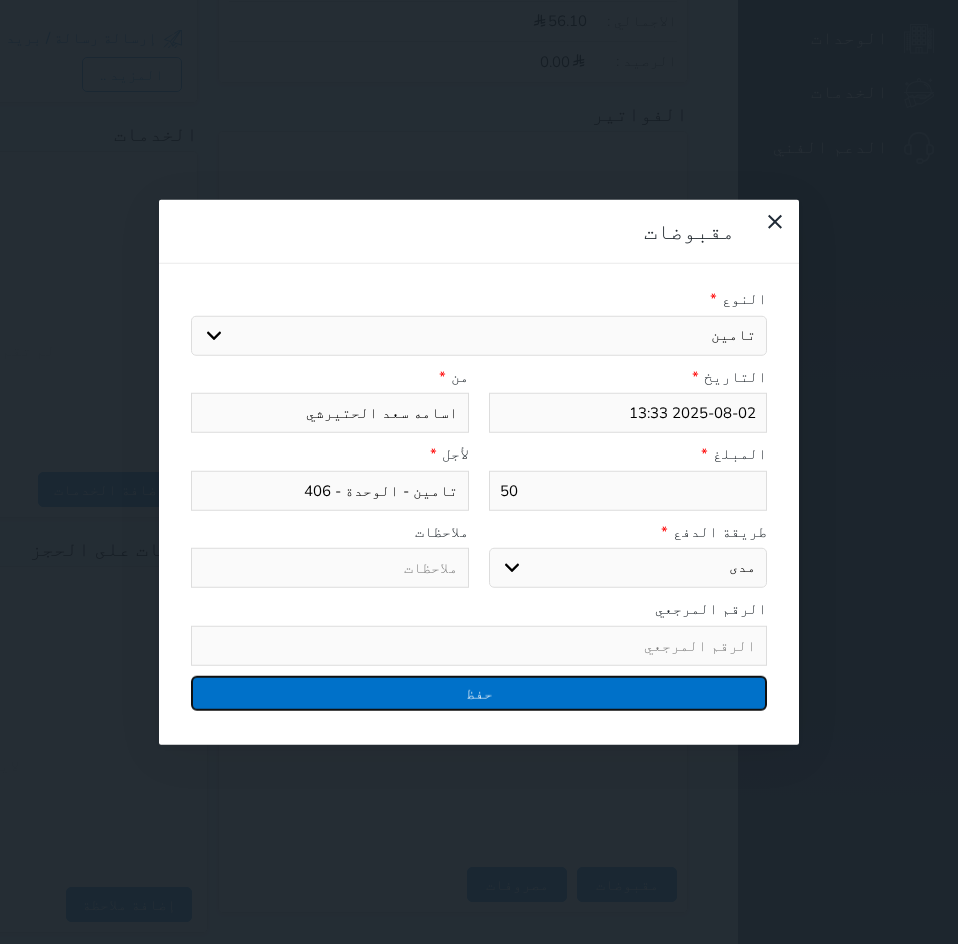 click on "حفظ" at bounding box center [479, 692] 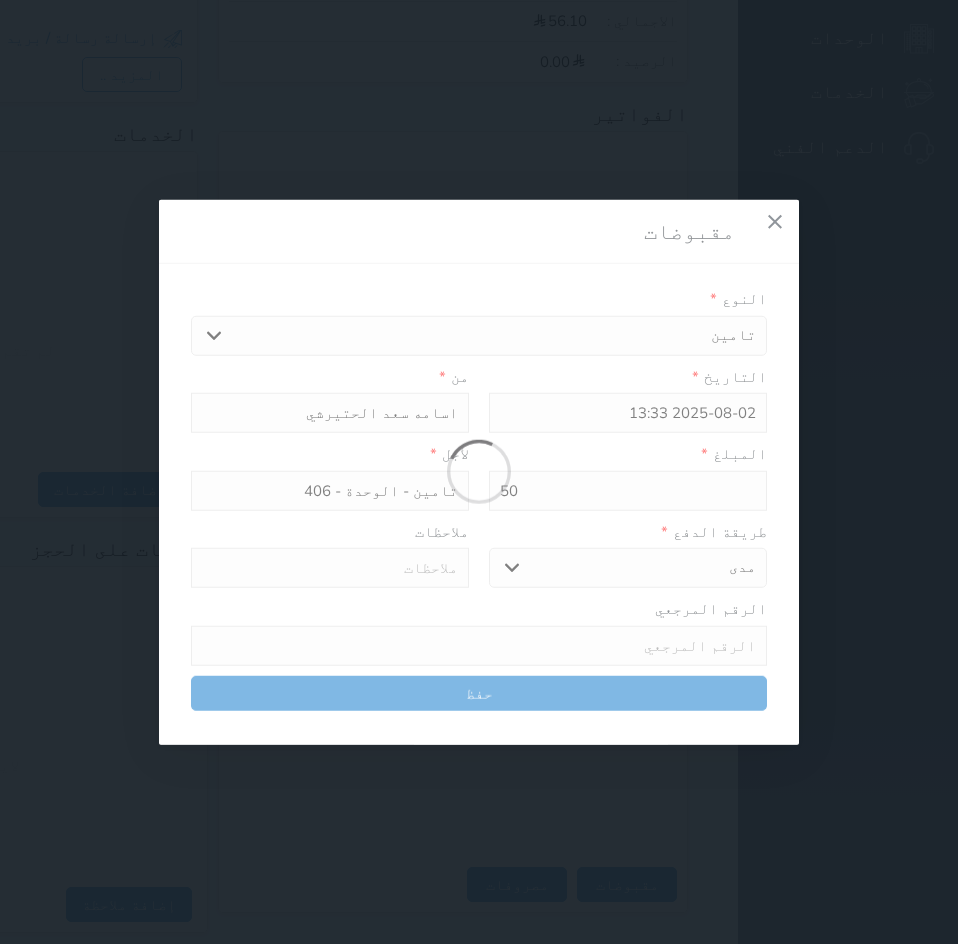 select 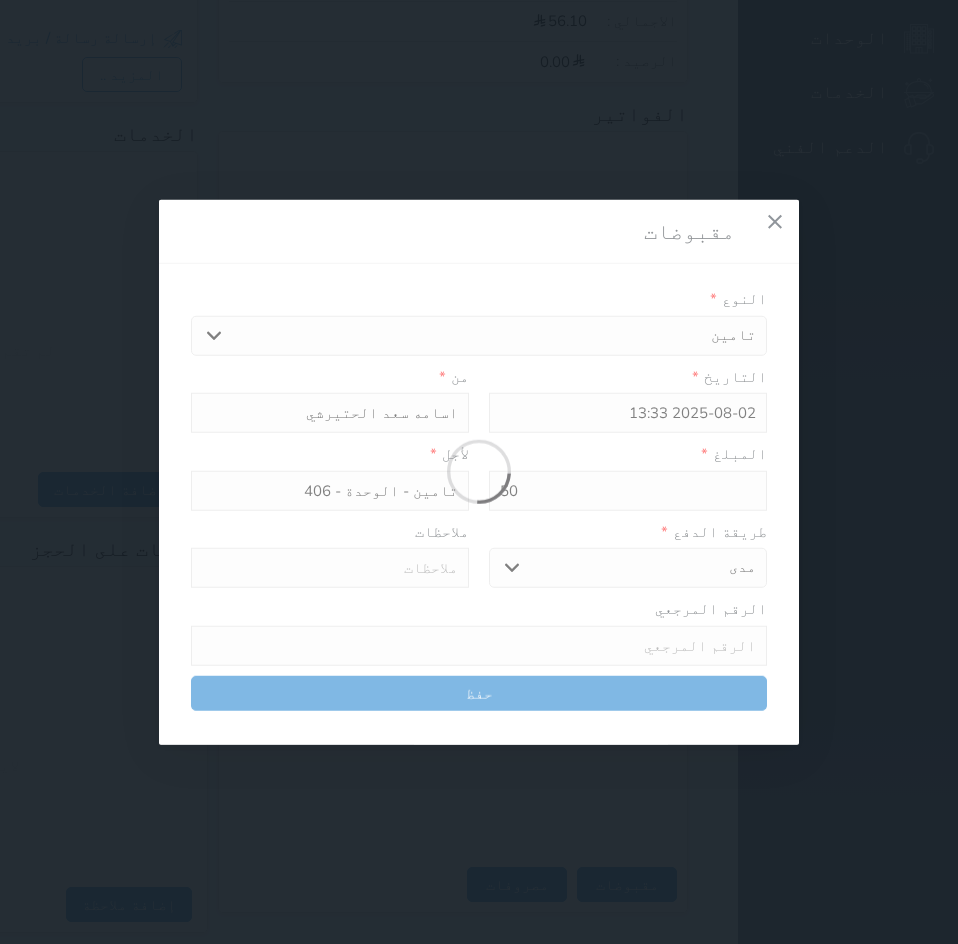 type 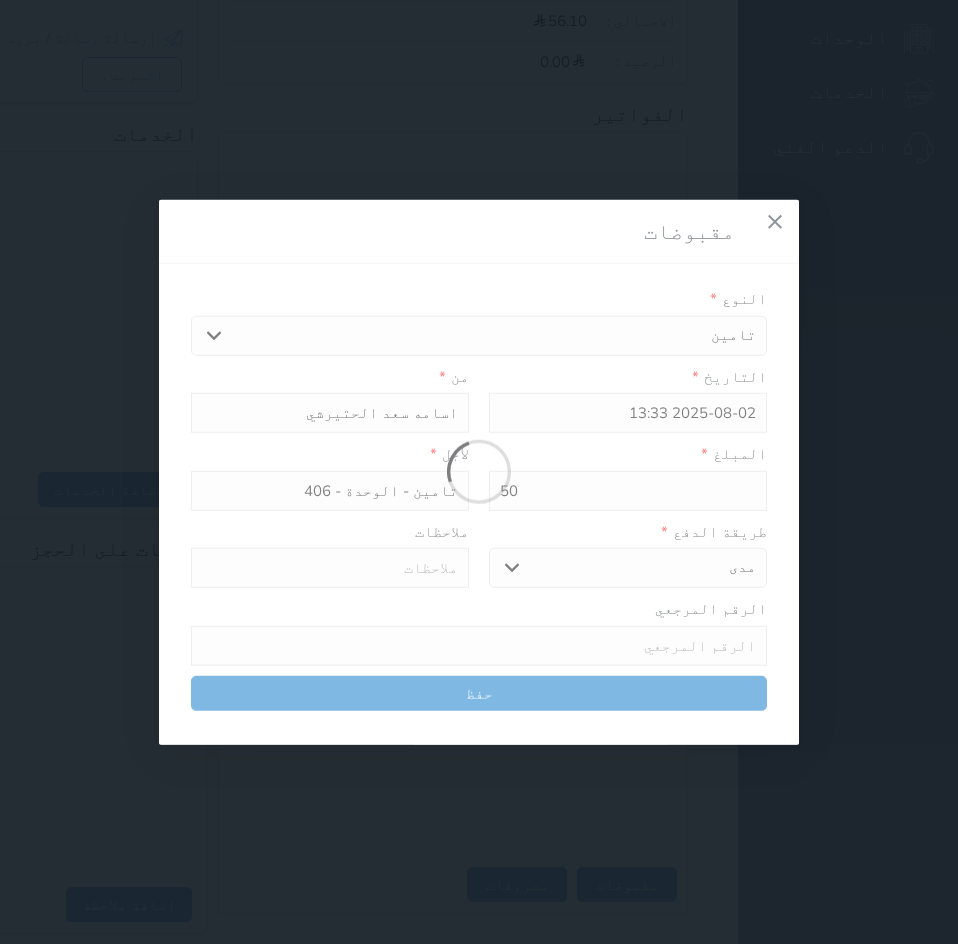 type on "0" 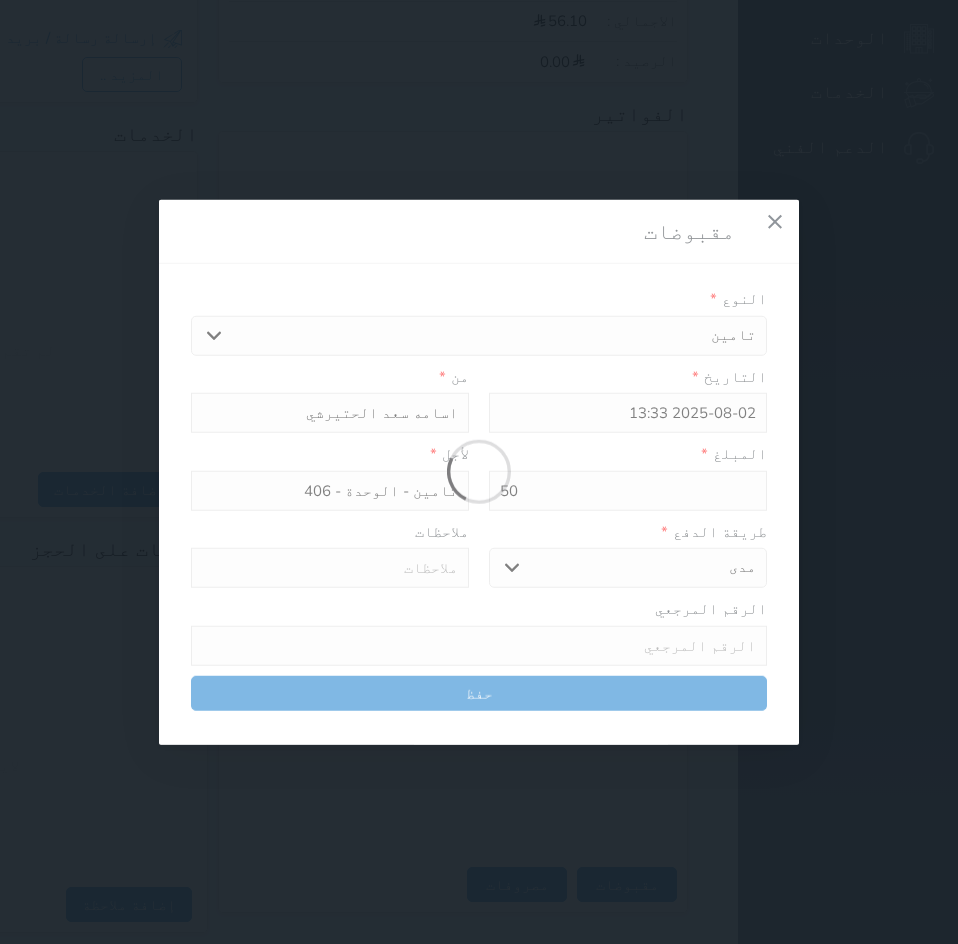 select 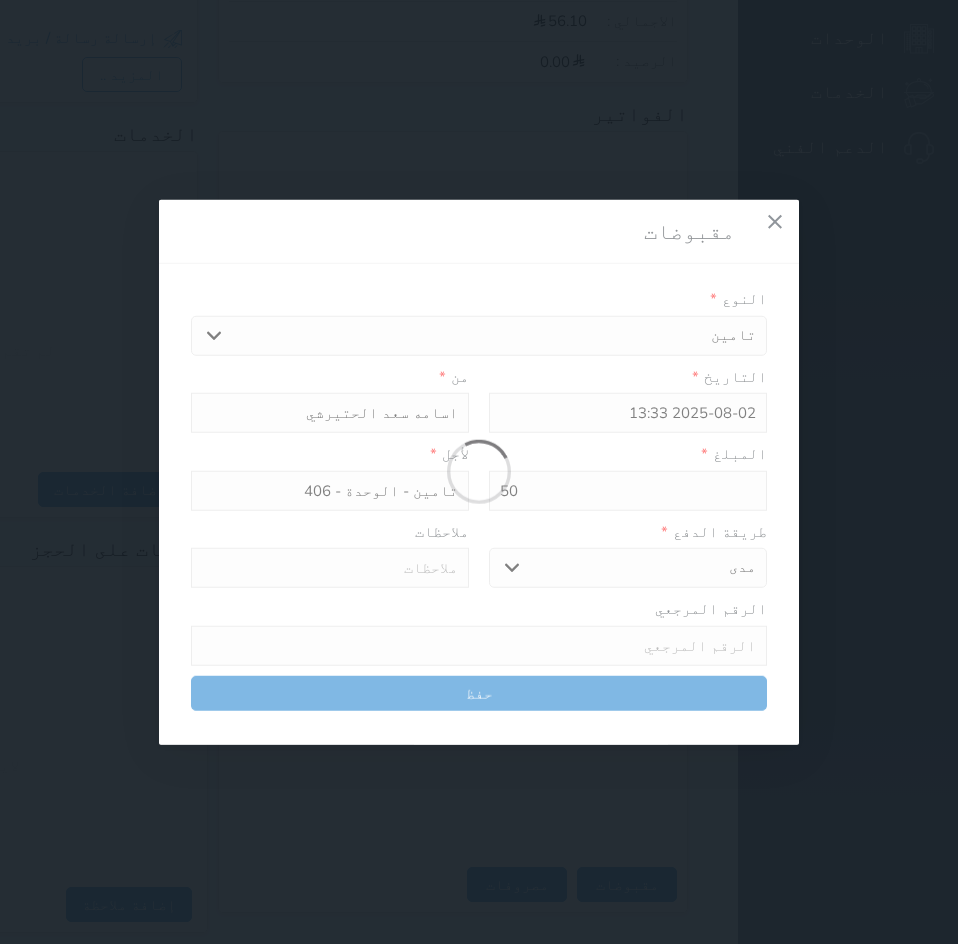type on "0" 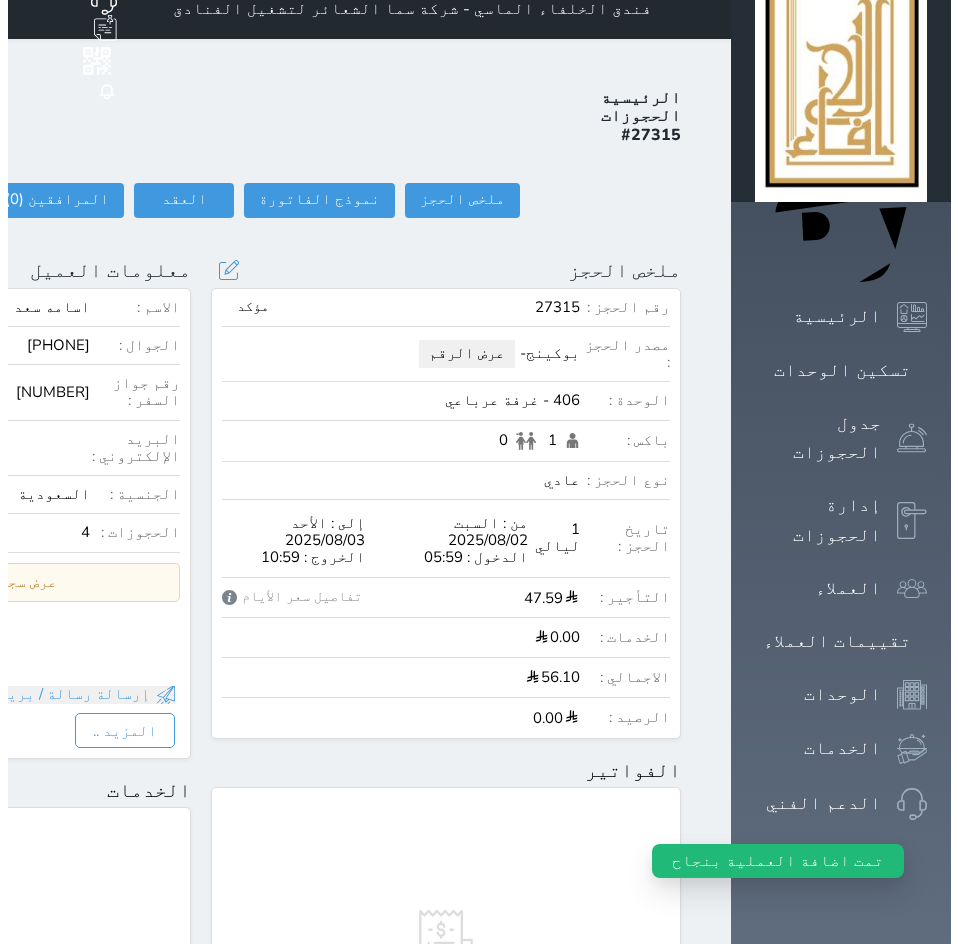 scroll, scrollTop: 0, scrollLeft: 0, axis: both 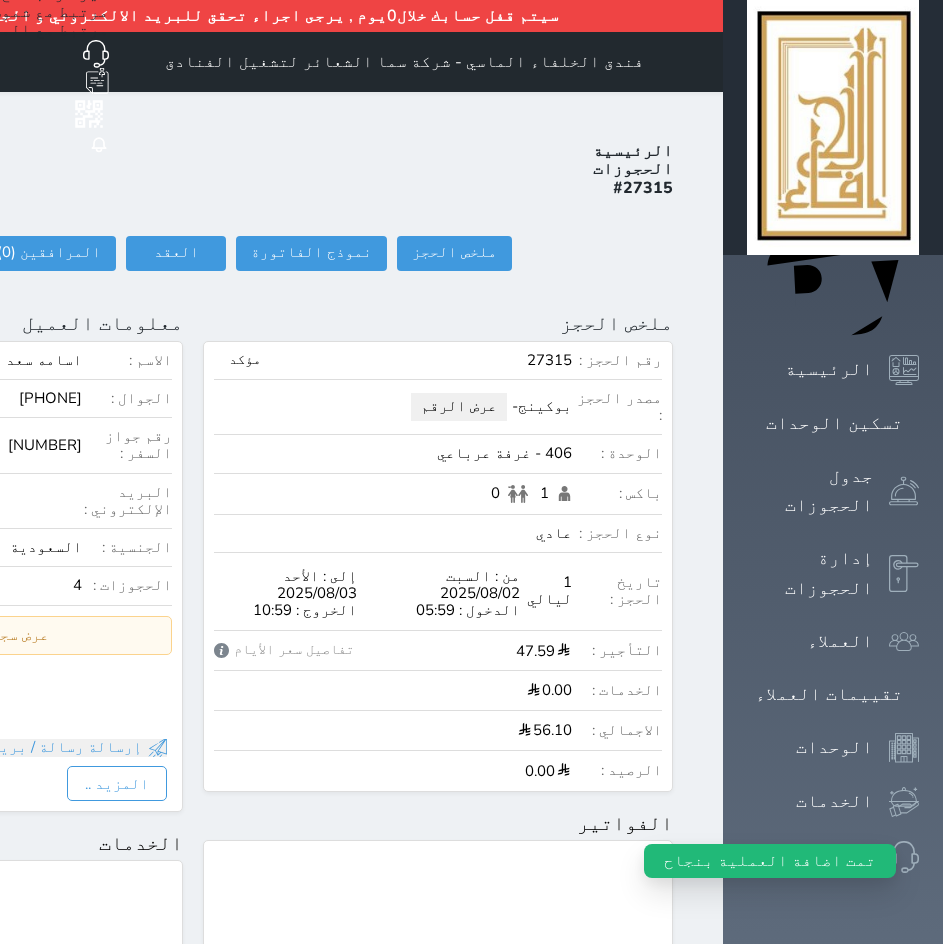click on "تسجيل دخول" at bounding box center [-86, 253] 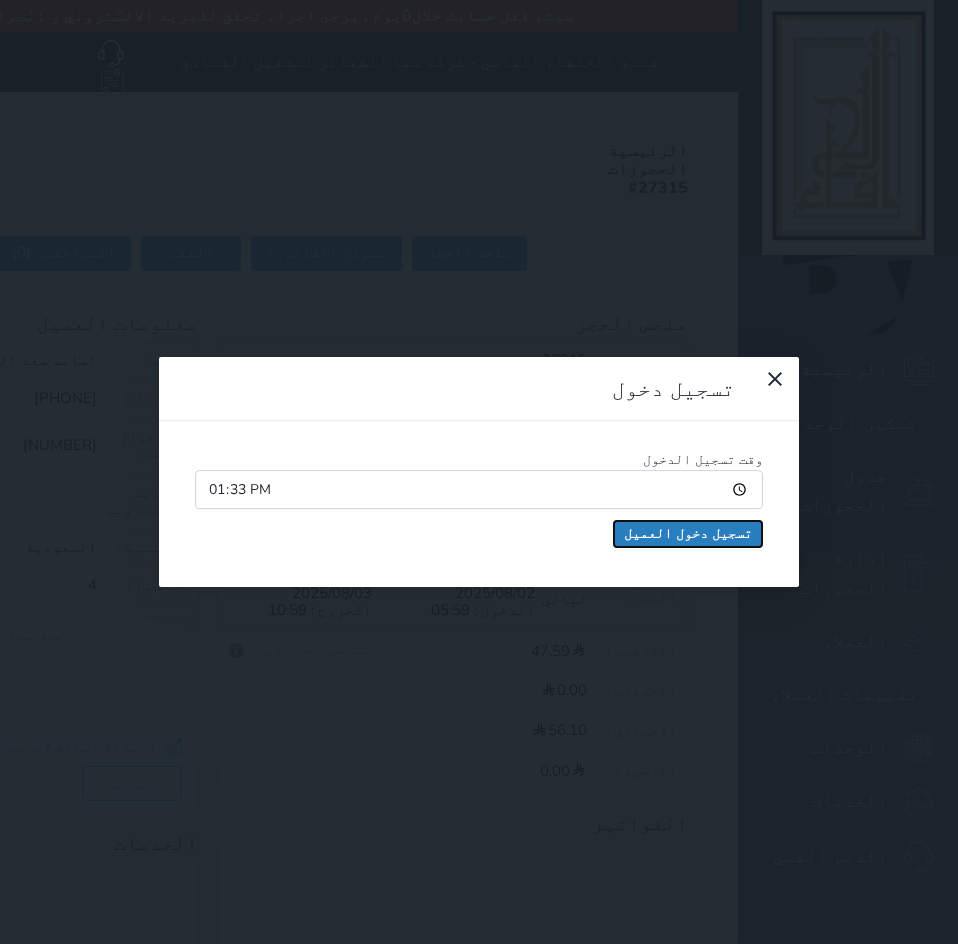 click on "تسجيل دخول العميل" at bounding box center (688, 534) 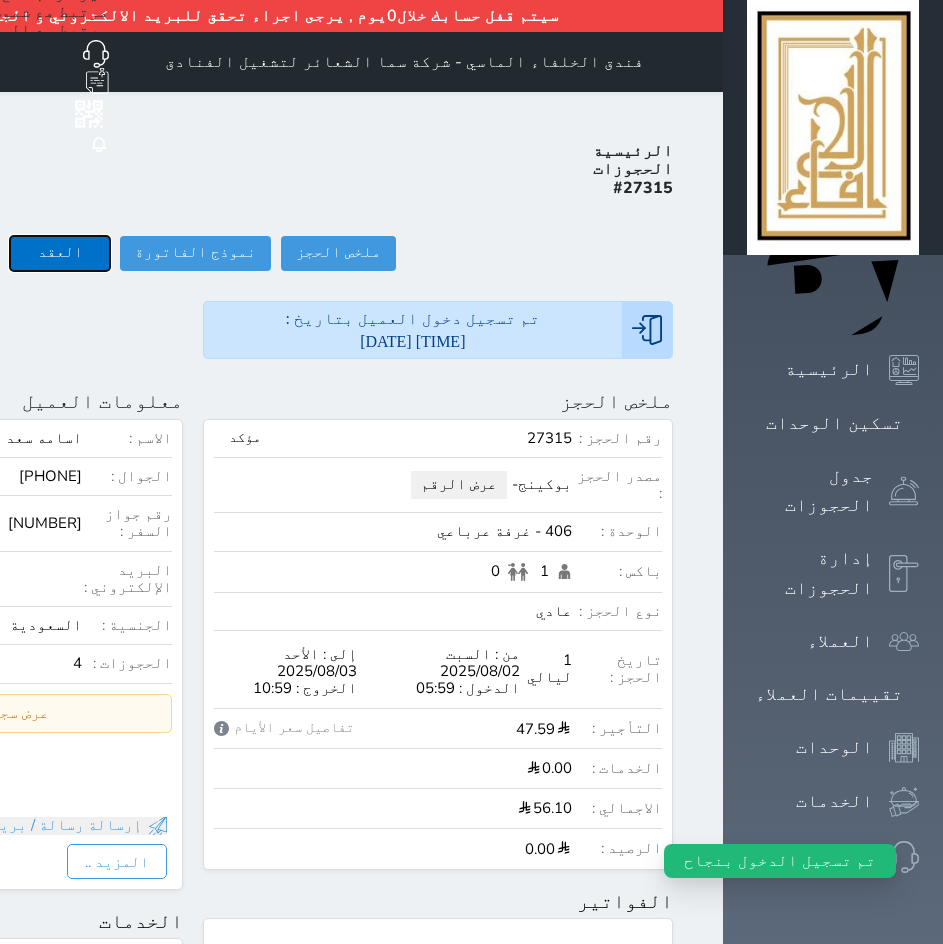 click on "العقد" at bounding box center (60, 253) 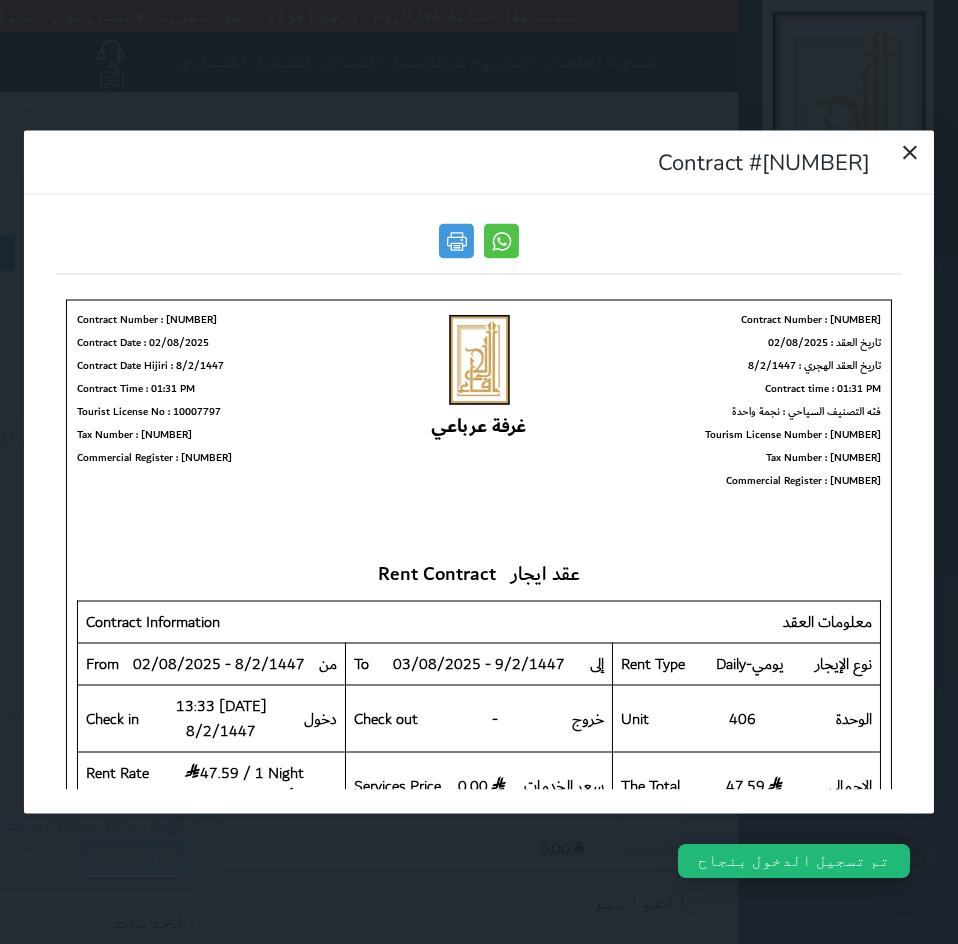 scroll, scrollTop: 0, scrollLeft: 0, axis: both 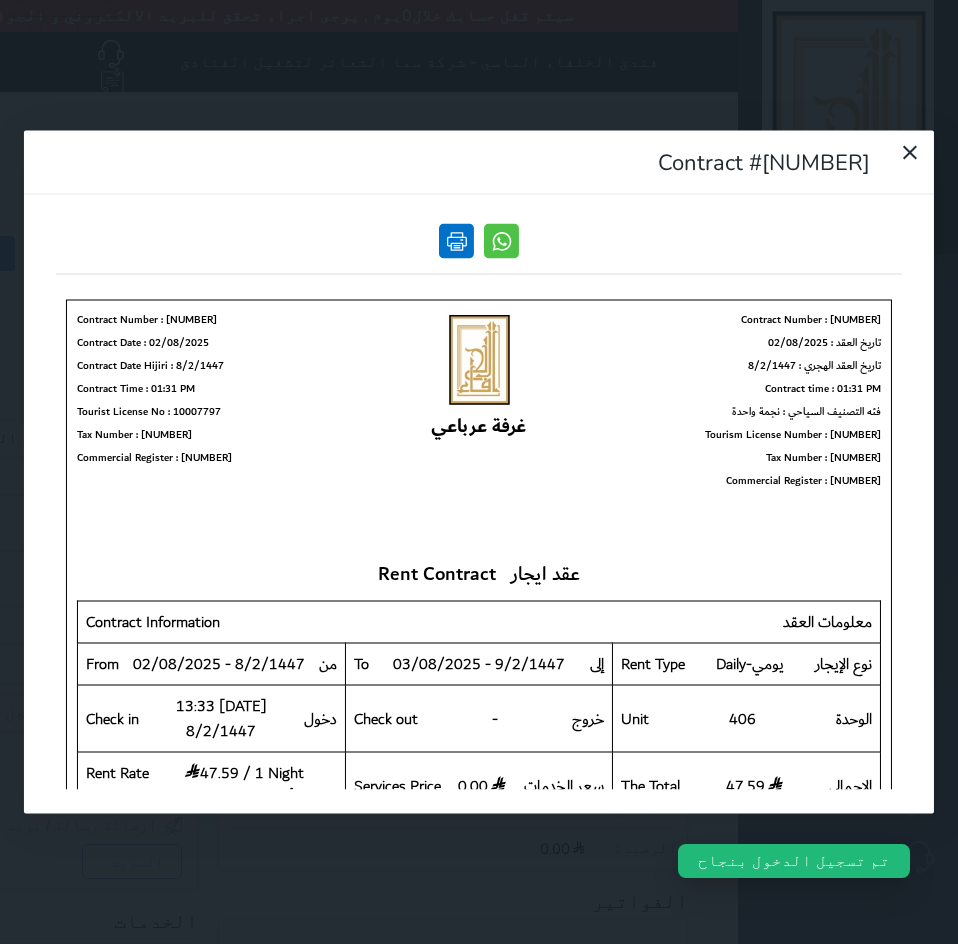 click at bounding box center [456, 241] 